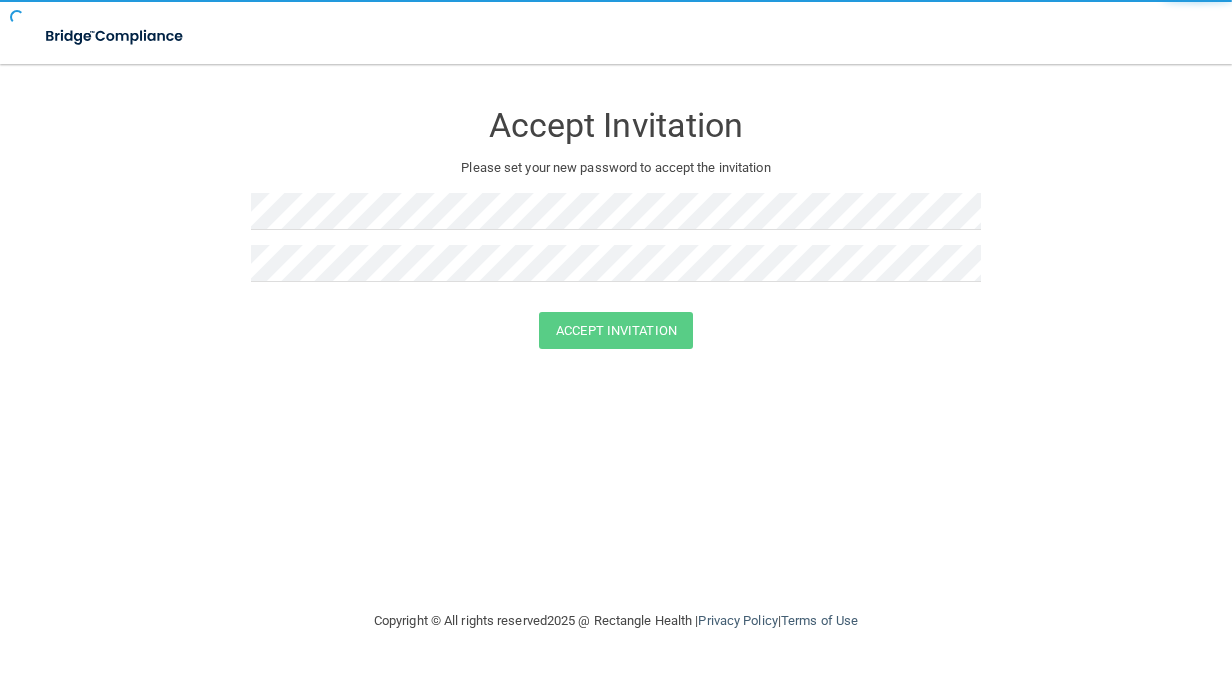 scroll, scrollTop: 0, scrollLeft: 0, axis: both 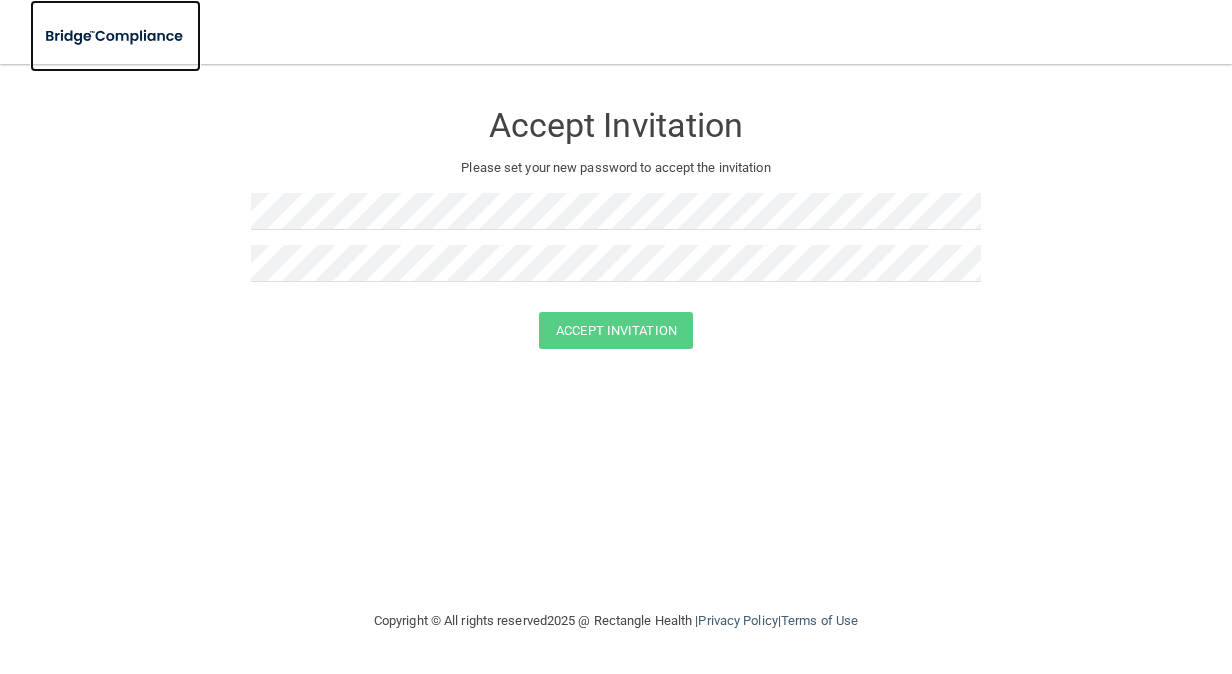 click at bounding box center [115, 36] 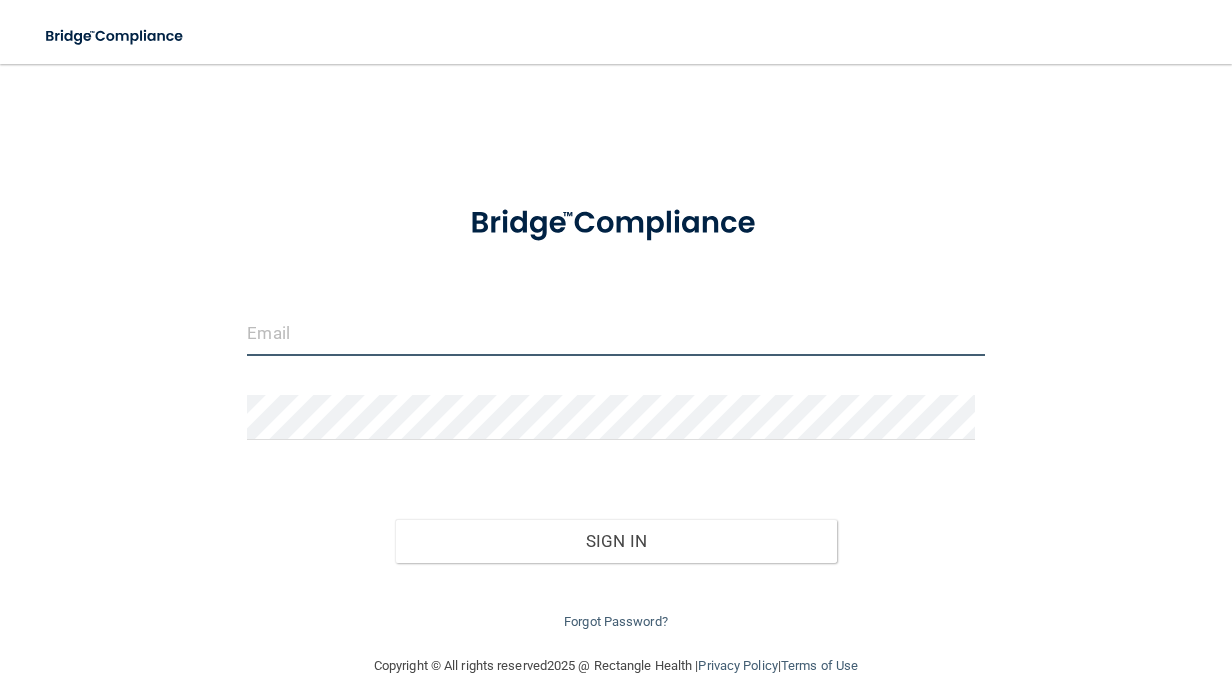 type on "[EMAIL_ADDRESS][DOMAIN_NAME]" 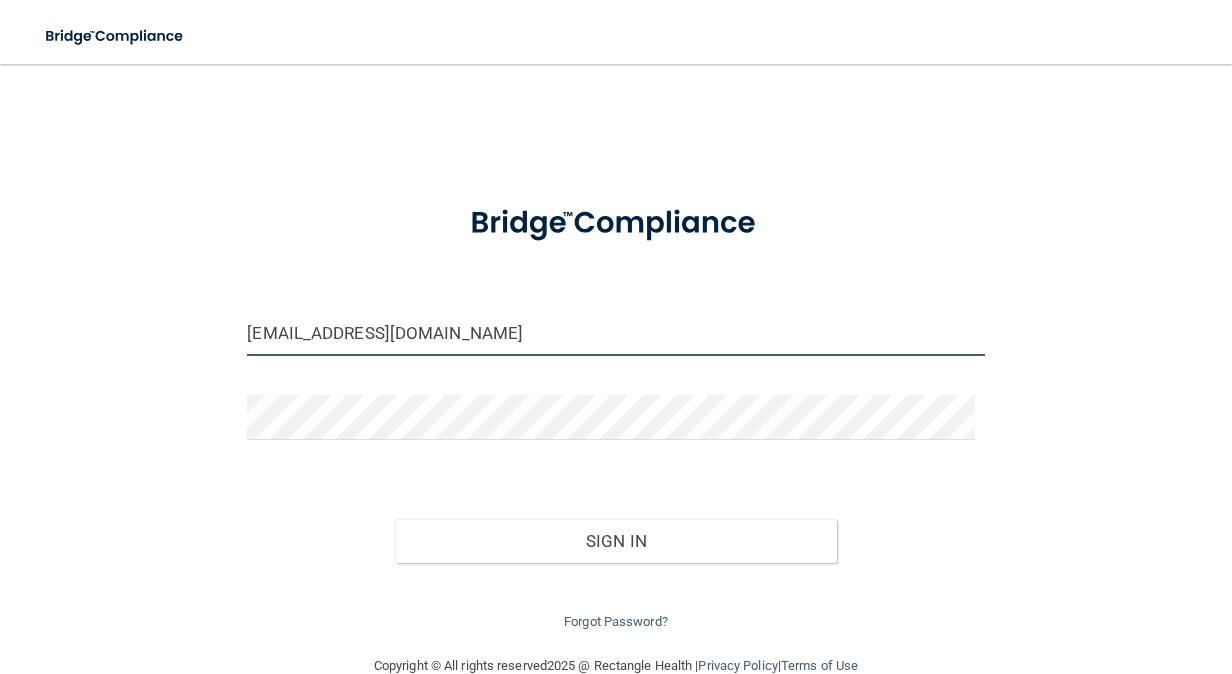 drag, startPoint x: 541, startPoint y: 343, endPoint x: 168, endPoint y: 301, distance: 375.35718 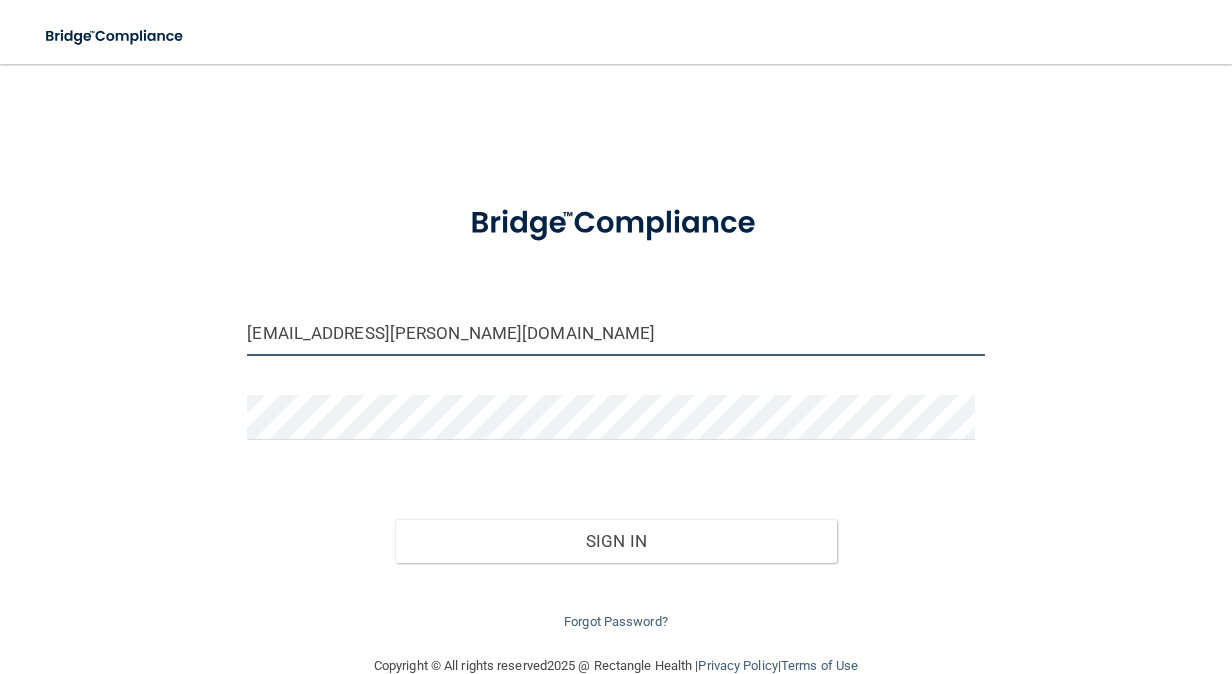 type on "[EMAIL_ADDRESS][PERSON_NAME][DOMAIN_NAME]" 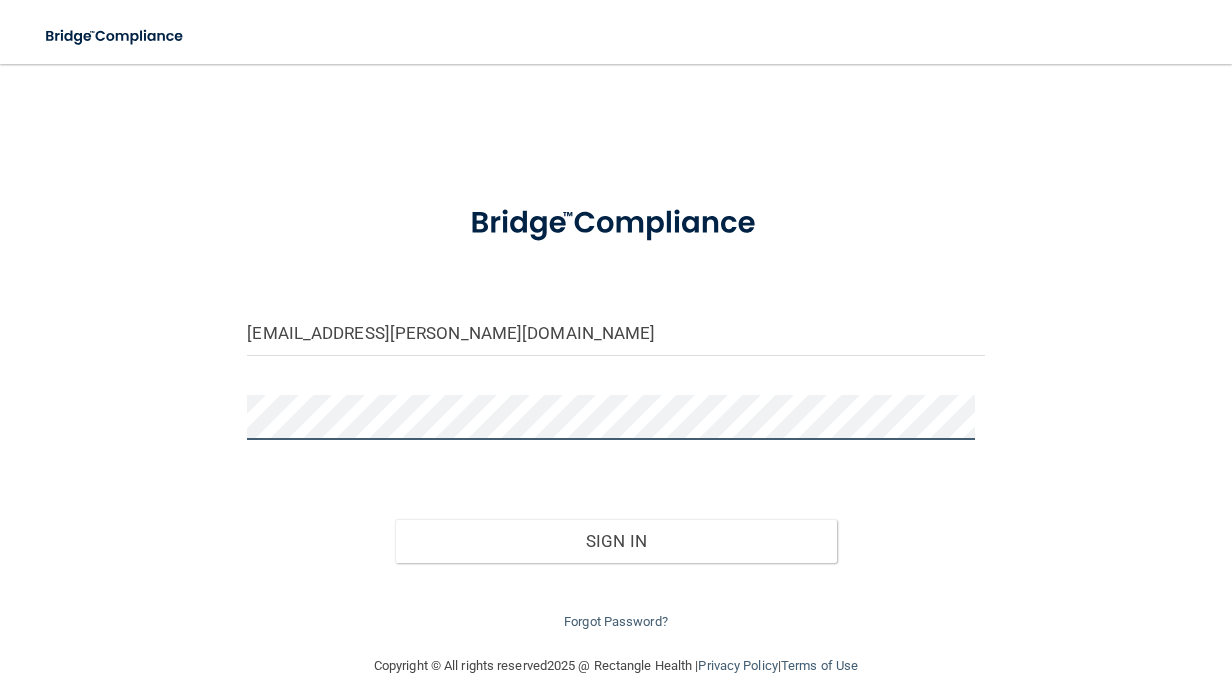 click on "[EMAIL_ADDRESS][PERSON_NAME][DOMAIN_NAME]                                    Invalid email/password.     You don't have permission to access that page.       Sign In            Forgot Password?" at bounding box center [616, 359] 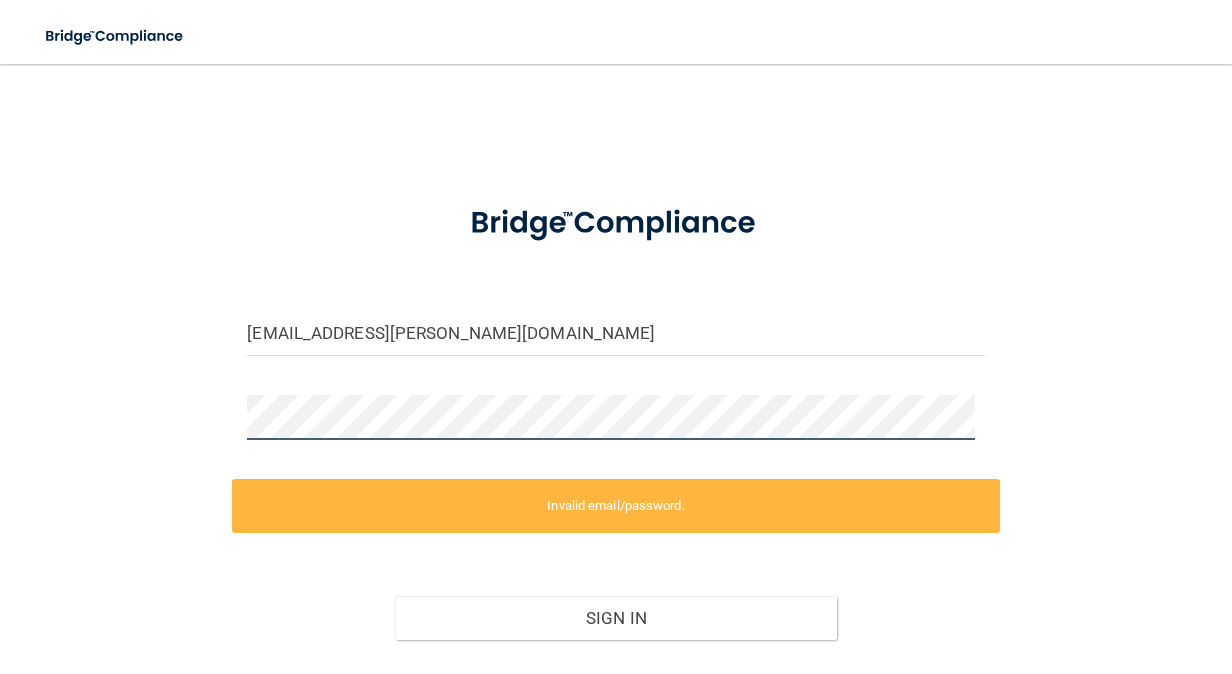 click on "Toggle navigation                                                                                                                                  Manage My Enterprise                  Manage My Location                                                                 [EMAIL_ADDRESS][PERSON_NAME][DOMAIN_NAME]                                    Invalid email/password.     You don't have permission to access that page.       Sign In            Forgot Password?                          Copyright © All rights reserved  2025 @ Rectangle Health |  Privacy Policy  |  Terms of Use                                                Keyboard Shortcuts: ? Show / hide this help menu ×" at bounding box center (616, 337) 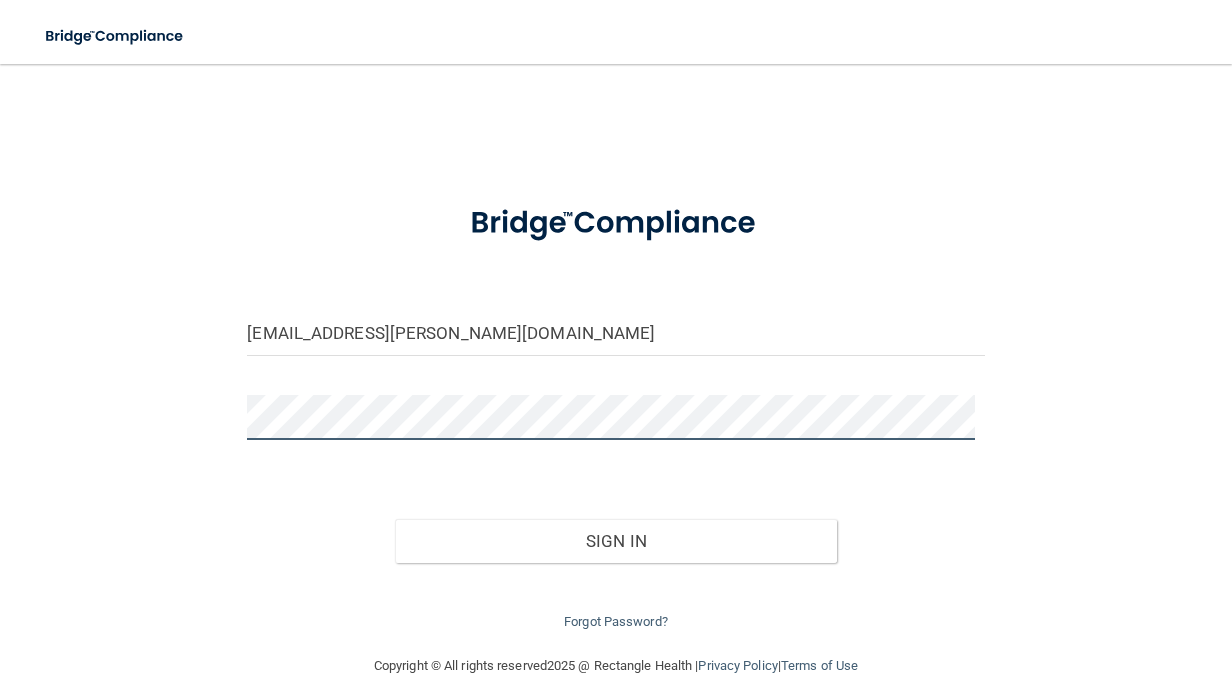 click on "Sign In" at bounding box center (616, 541) 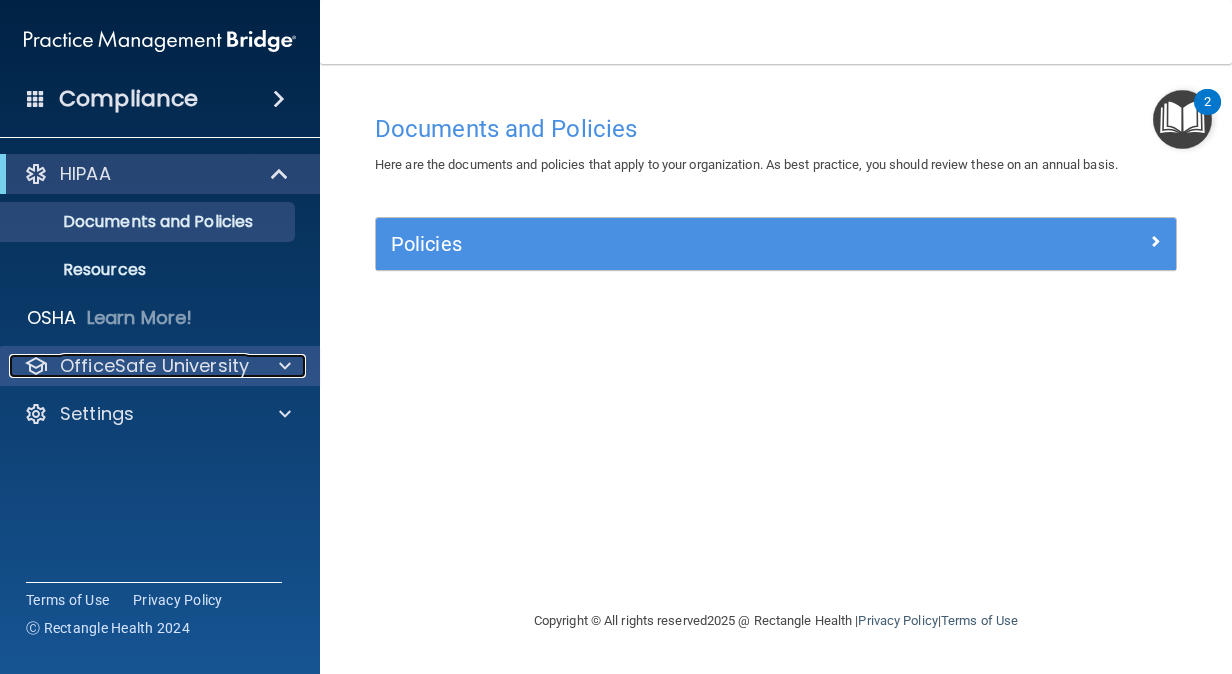 click on "OfficeSafe University" at bounding box center [154, 366] 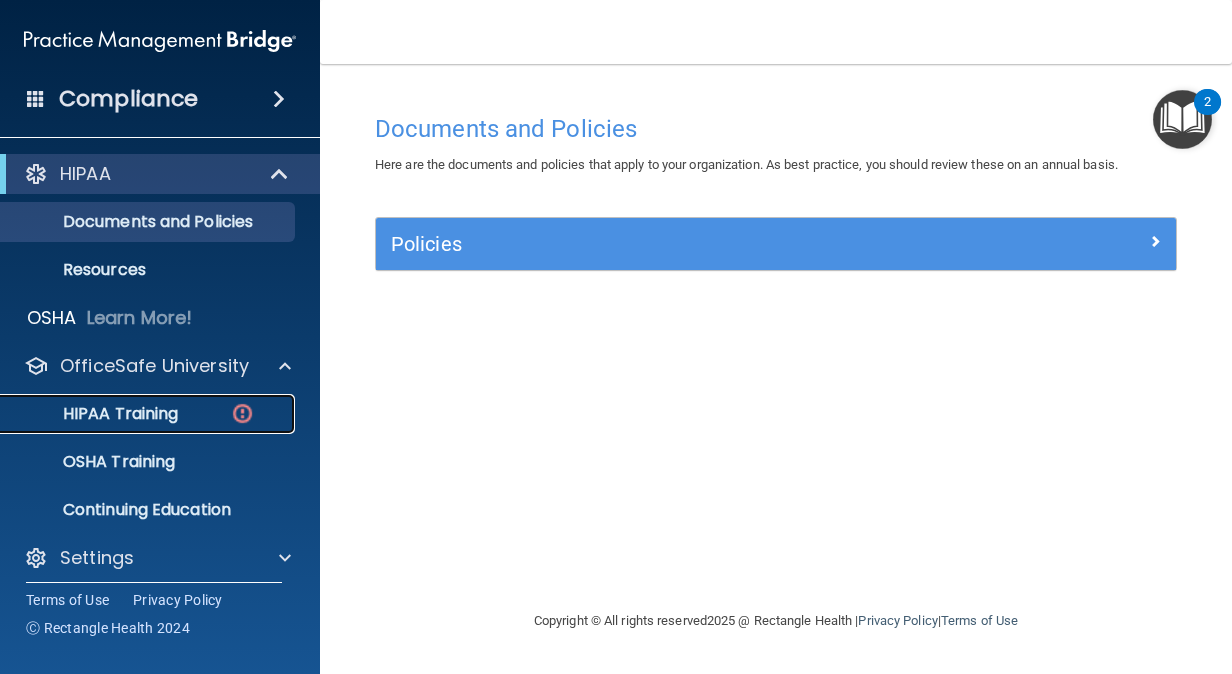 click on "HIPAA Training" at bounding box center (95, 414) 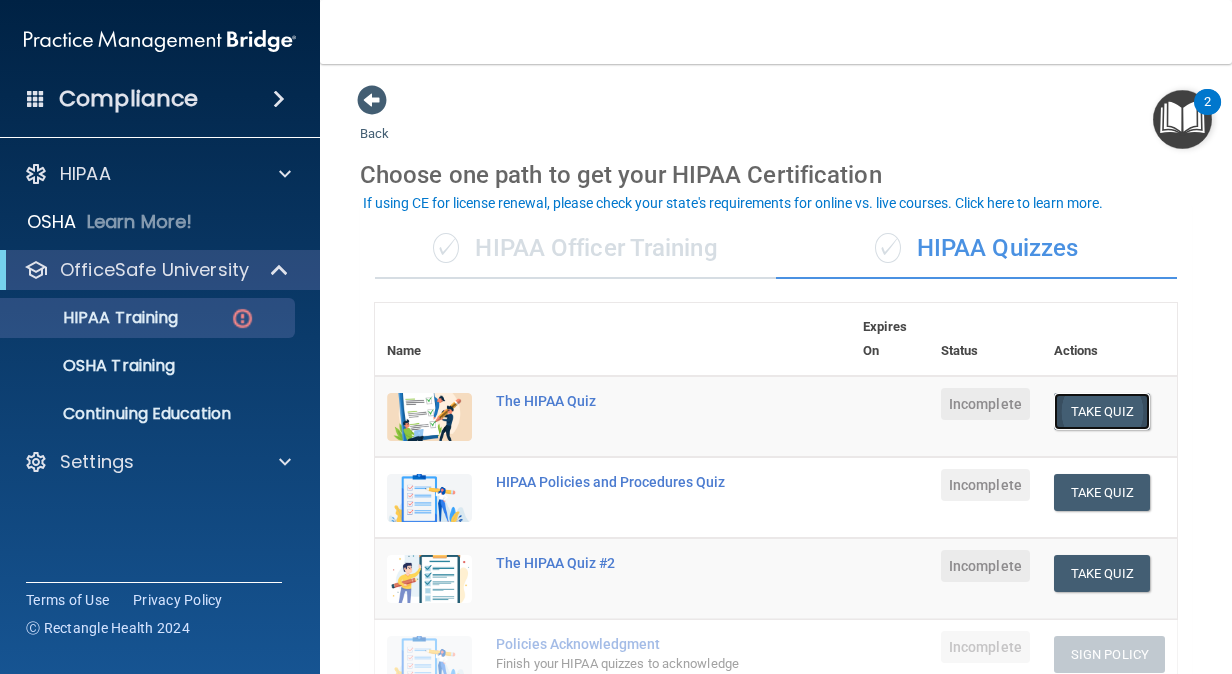 click on "Take Quiz" at bounding box center [1102, 411] 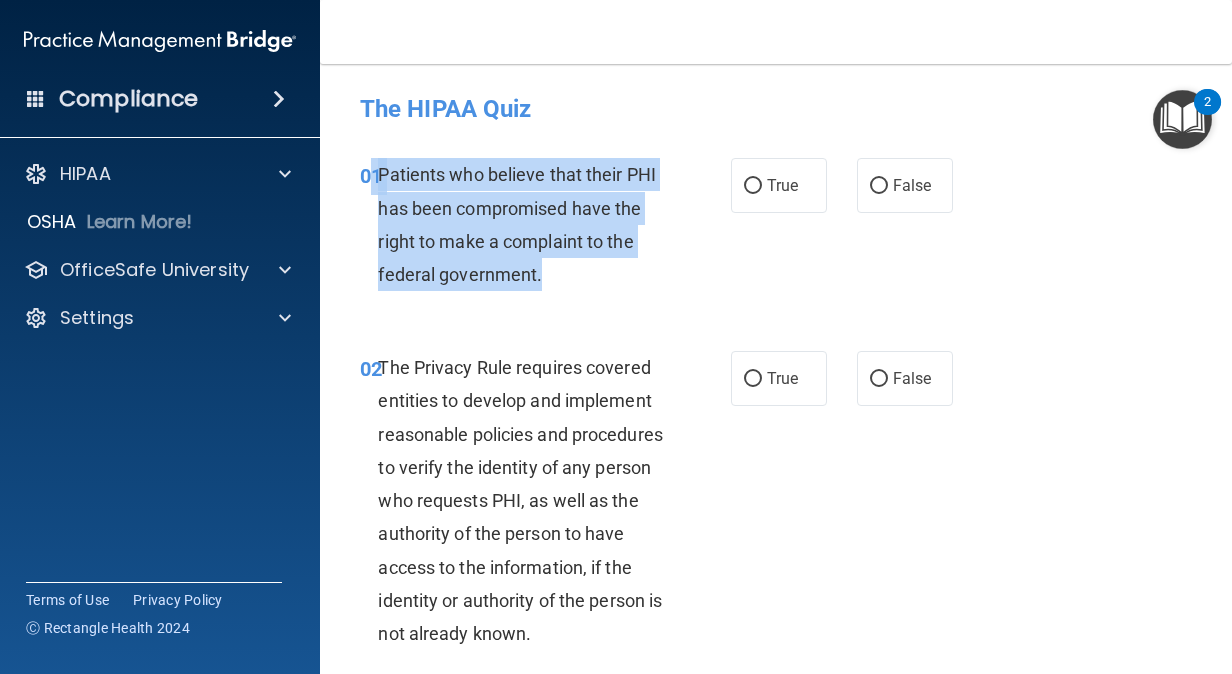 drag, startPoint x: 374, startPoint y: 169, endPoint x: 556, endPoint y: 283, distance: 214.75568 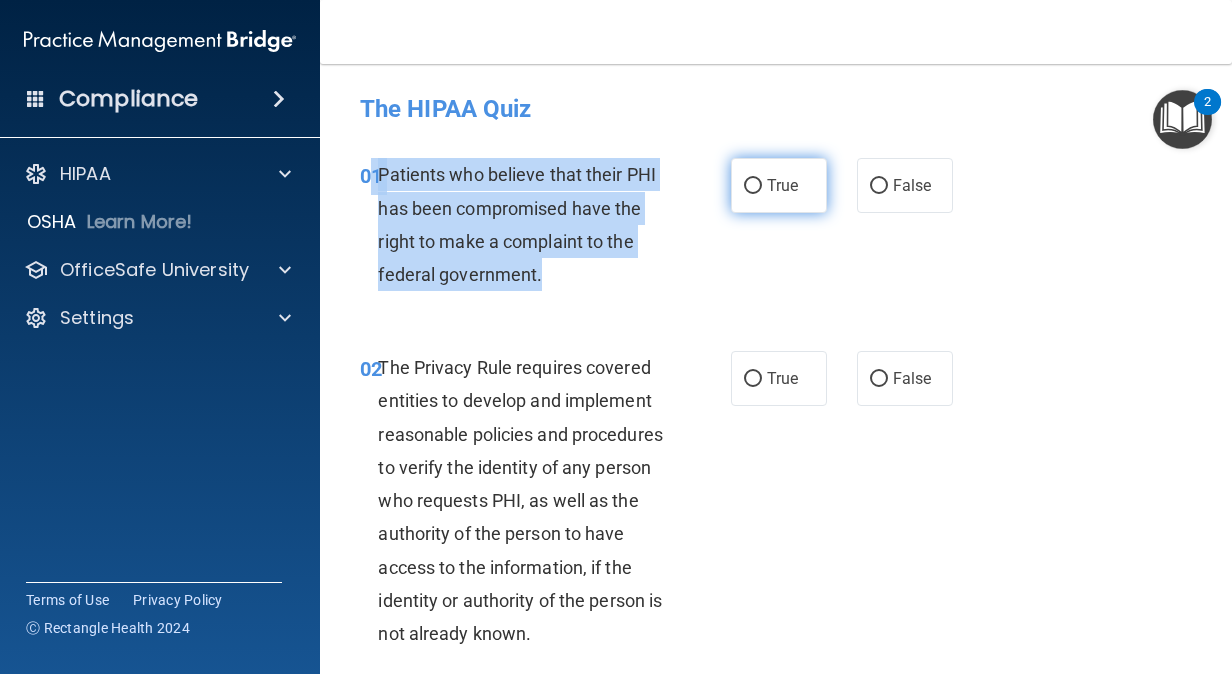 click on "True" at bounding box center [753, 186] 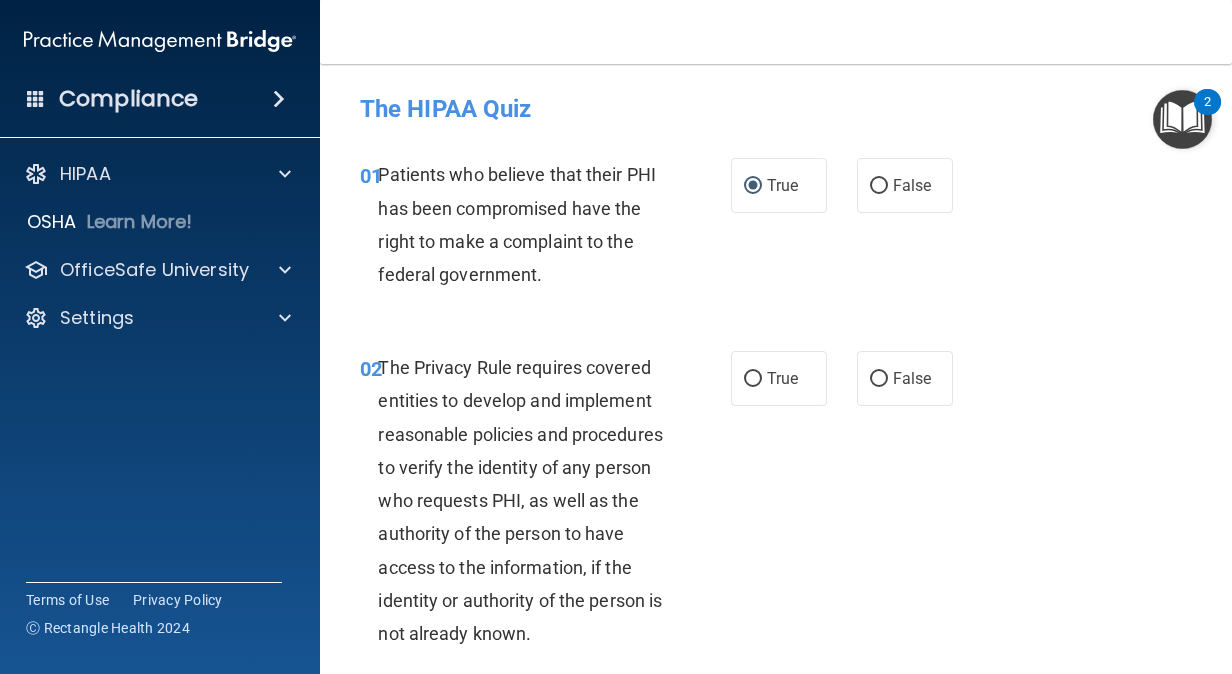 click on "02       The Privacy Rule requires covered entities to develop and implement reasonable policies and procedures to verify the identity of any person who requests PHI, as well as the authority of the person to have access to the information, if the identity or authority of the person is not already known.                 True           False" at bounding box center (776, 505) 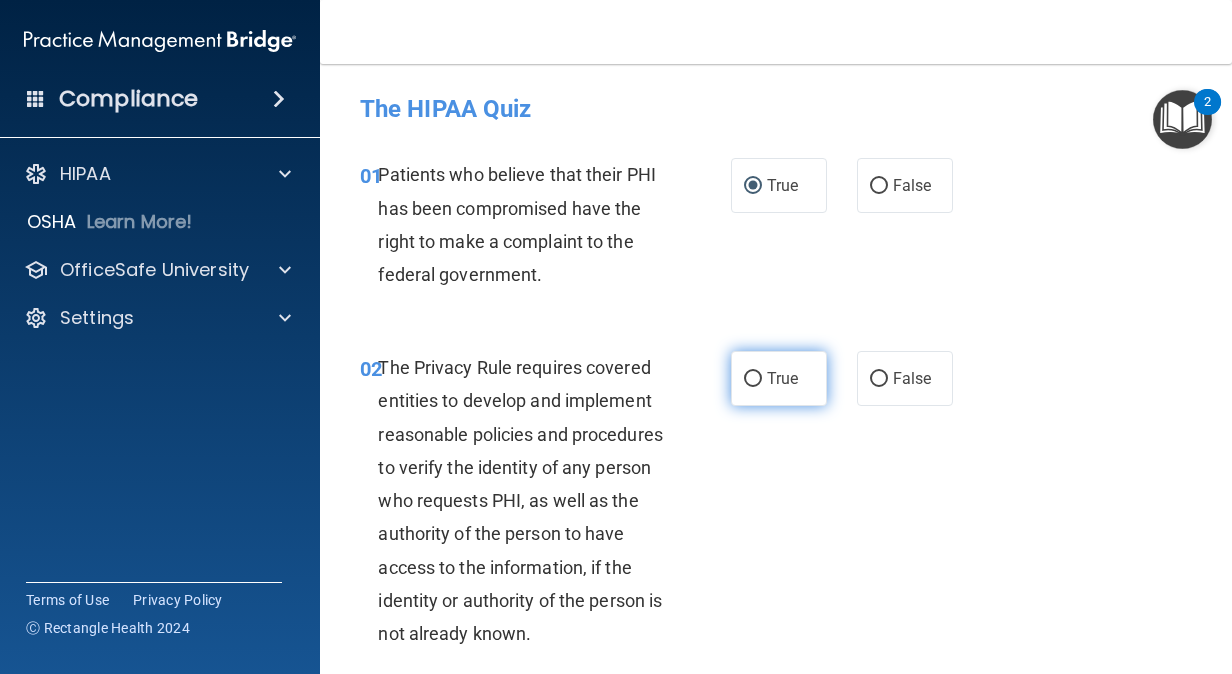 click on "True" at bounding box center (779, 378) 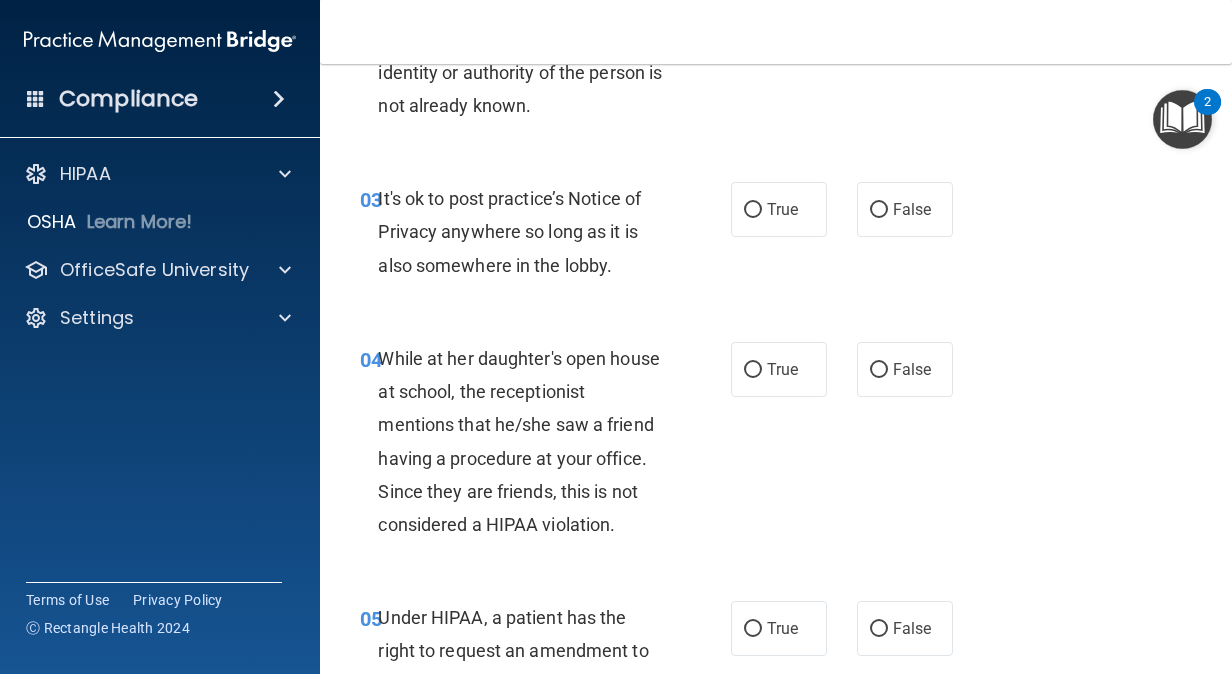 scroll, scrollTop: 536, scrollLeft: 0, axis: vertical 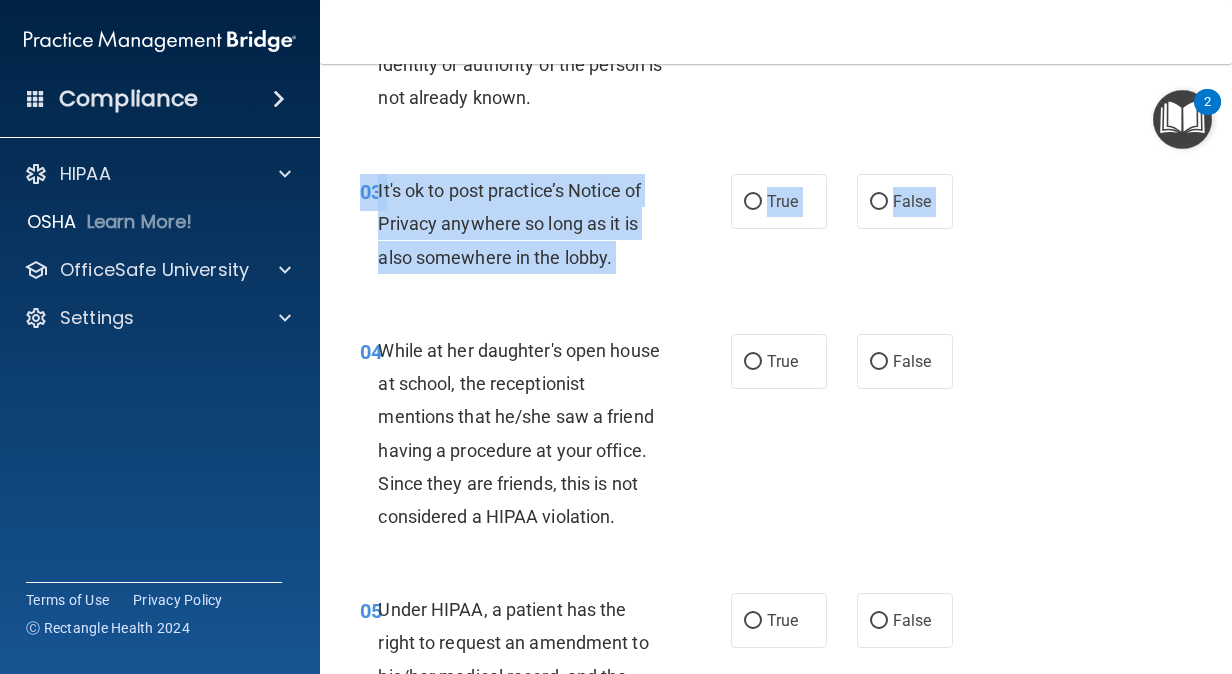 drag, startPoint x: 1050, startPoint y: 398, endPoint x: 456, endPoint y: 171, distance: 635.89703 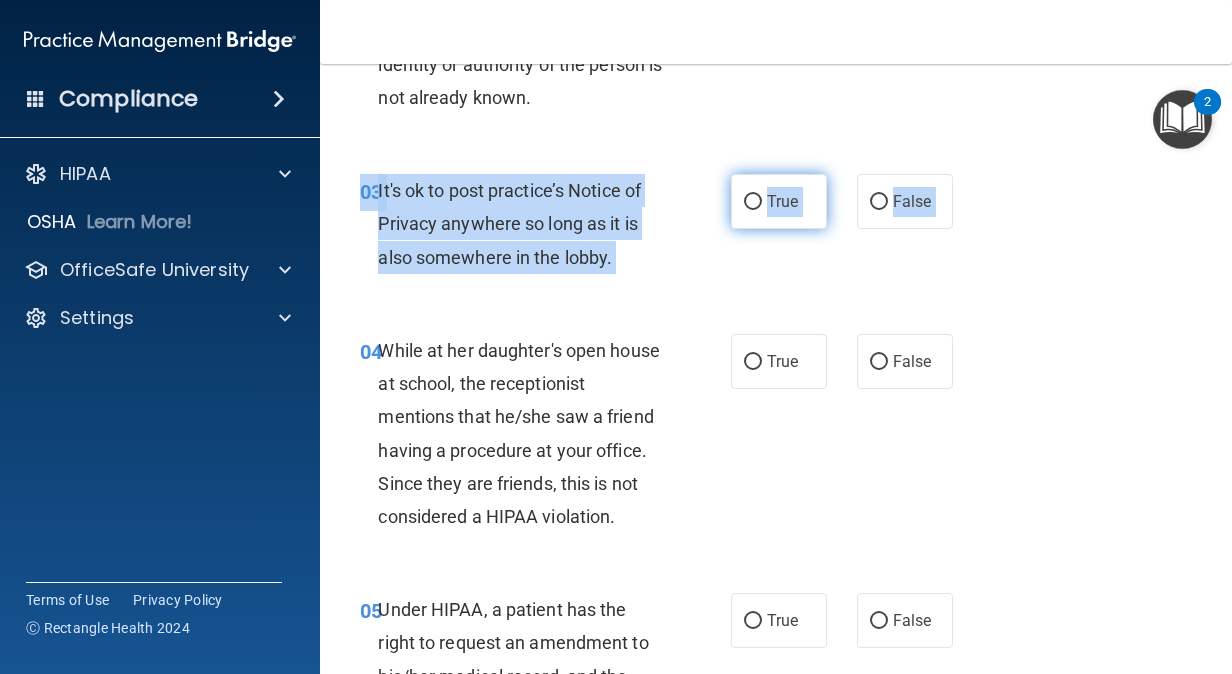 click on "True" at bounding box center (779, 201) 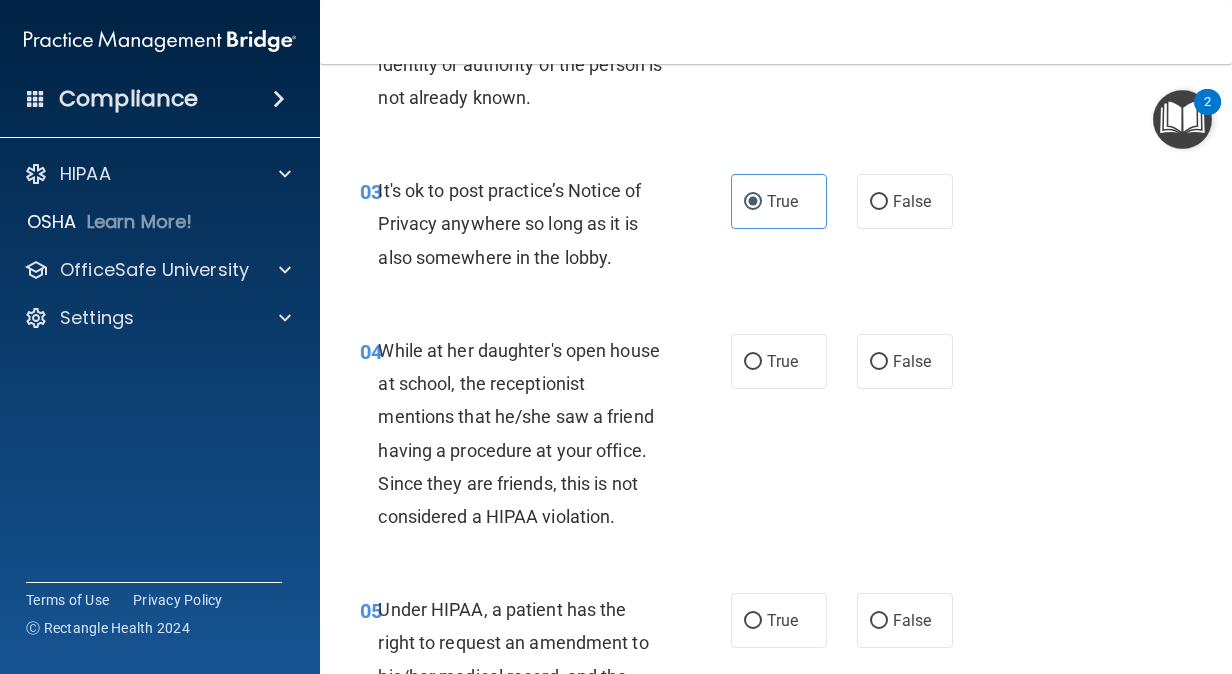 click on "03       It's ok to post  practice’s Notice of Privacy anywhere so long as it is also somewhere in the lobby.                 True           False" at bounding box center [776, 229] 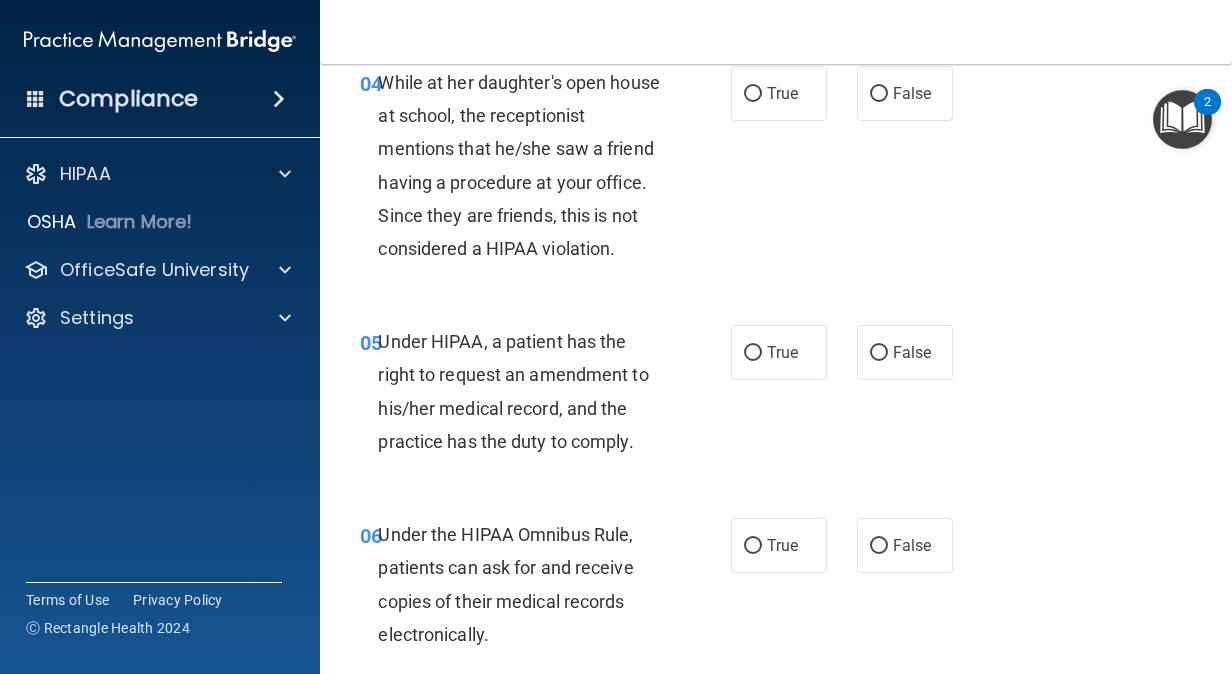 scroll, scrollTop: 806, scrollLeft: 0, axis: vertical 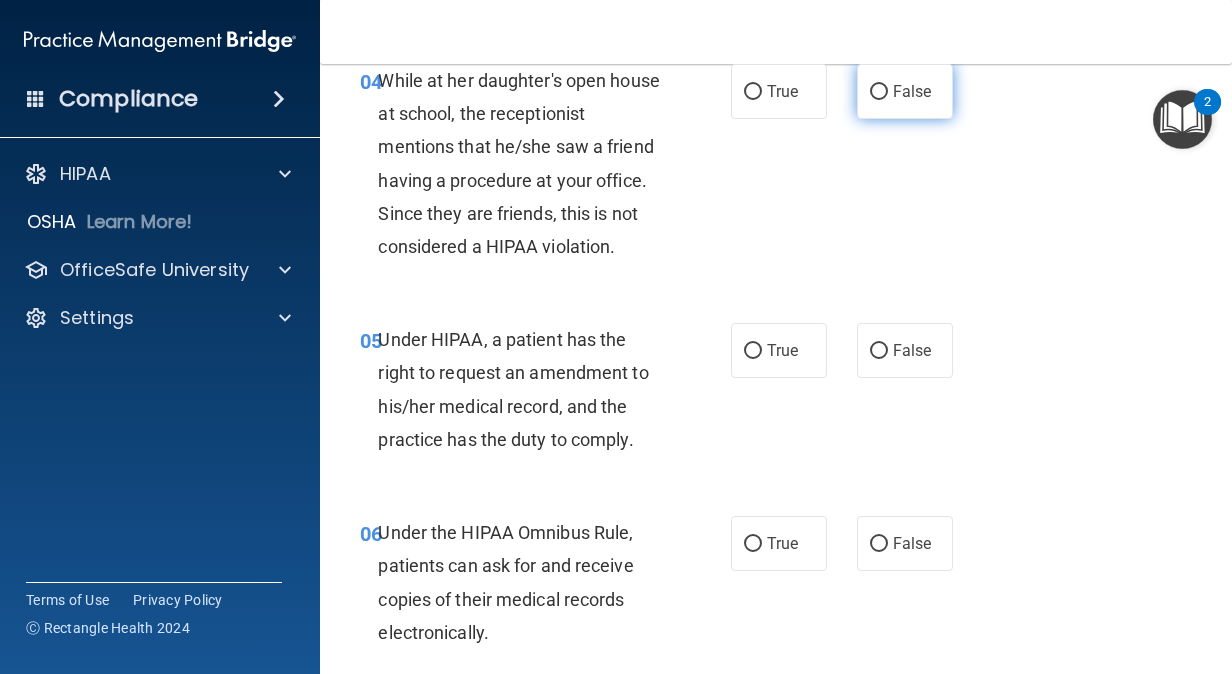 click on "False" at bounding box center [905, 91] 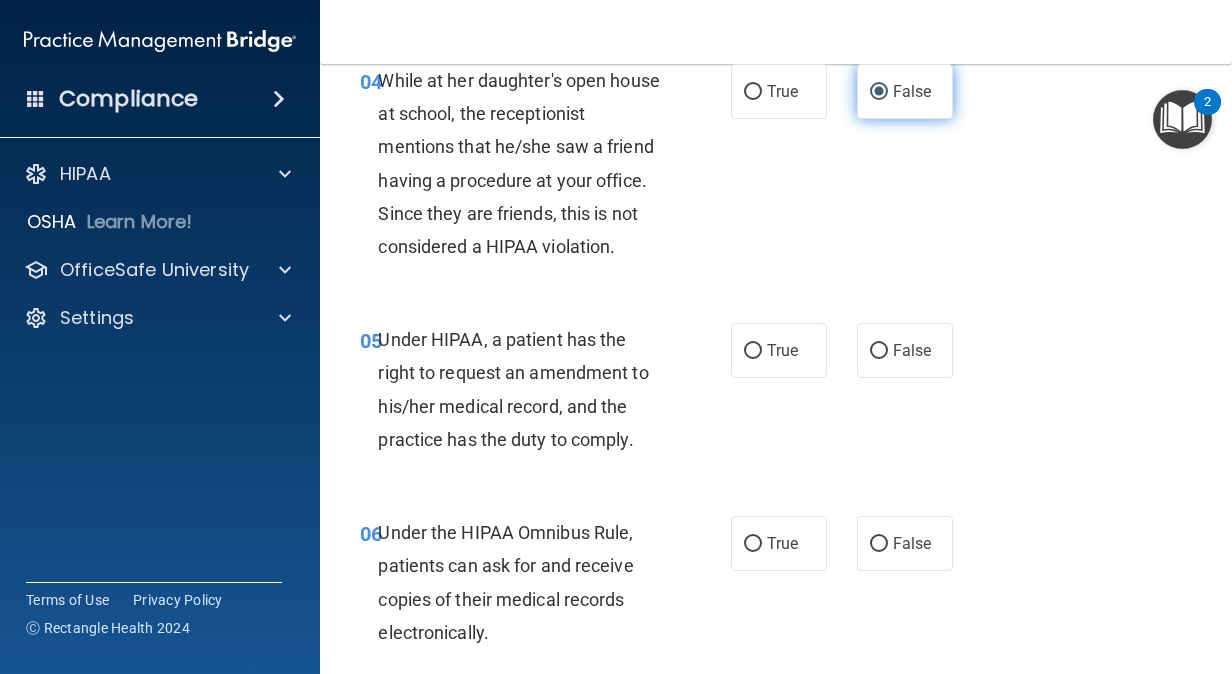 click on "False" at bounding box center (912, 91) 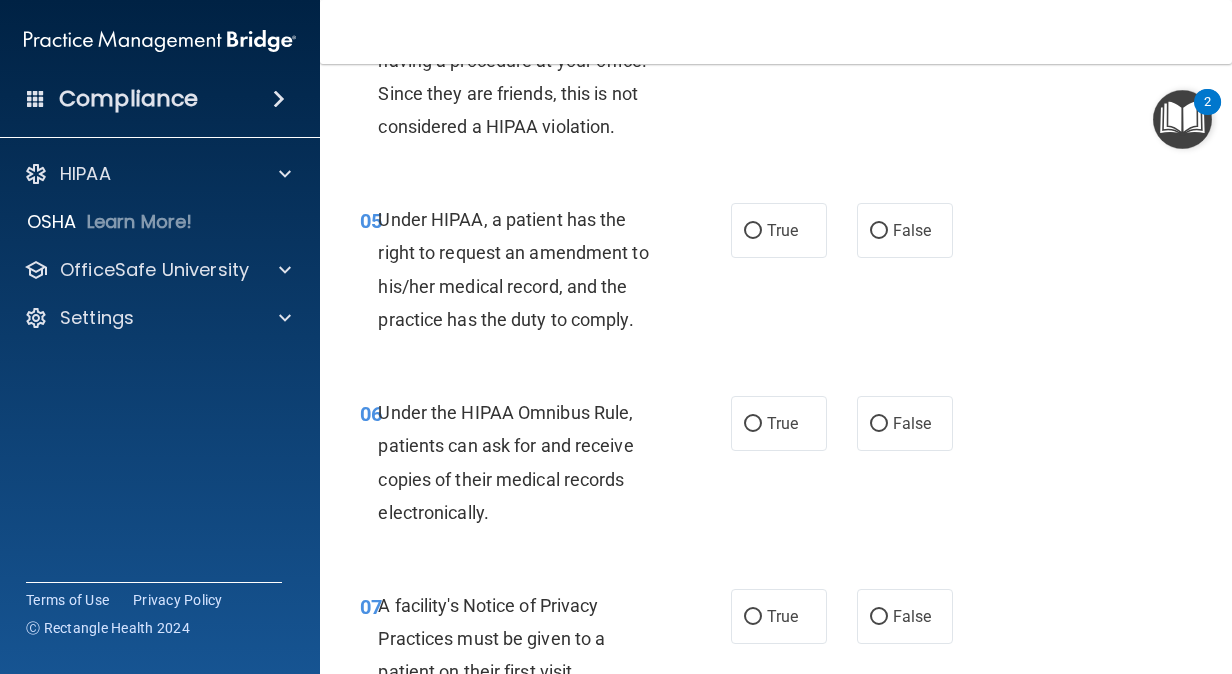 scroll, scrollTop: 945, scrollLeft: 0, axis: vertical 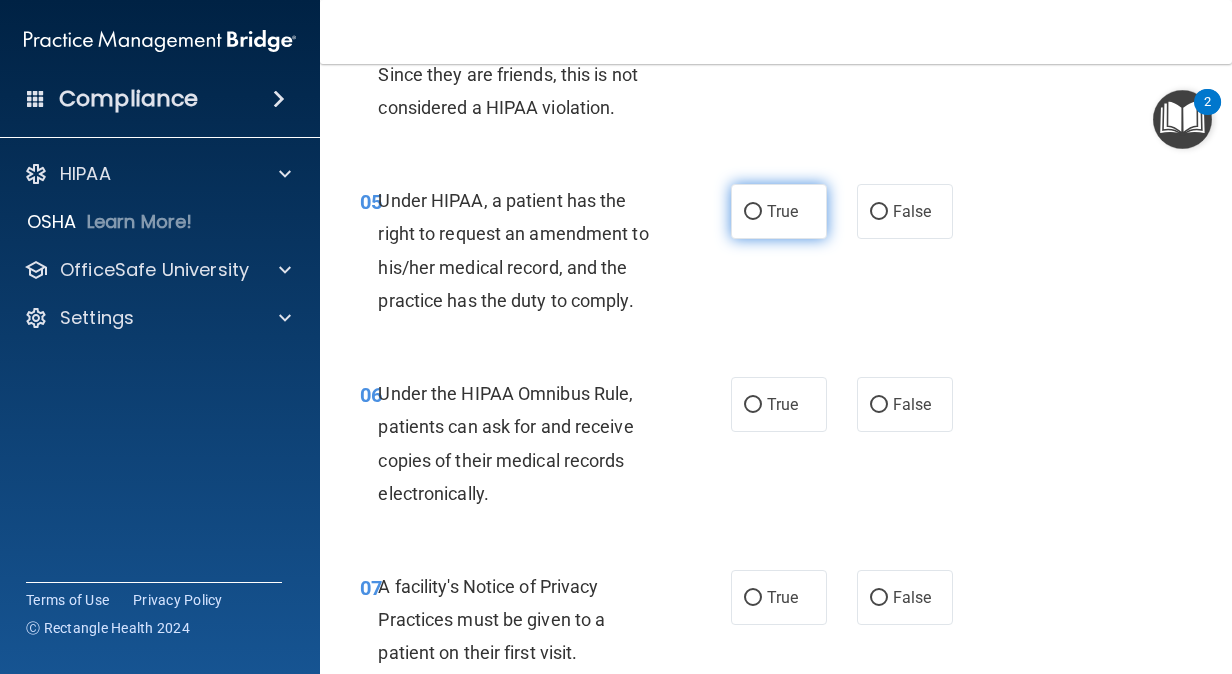 click on "True" at bounding box center (779, 211) 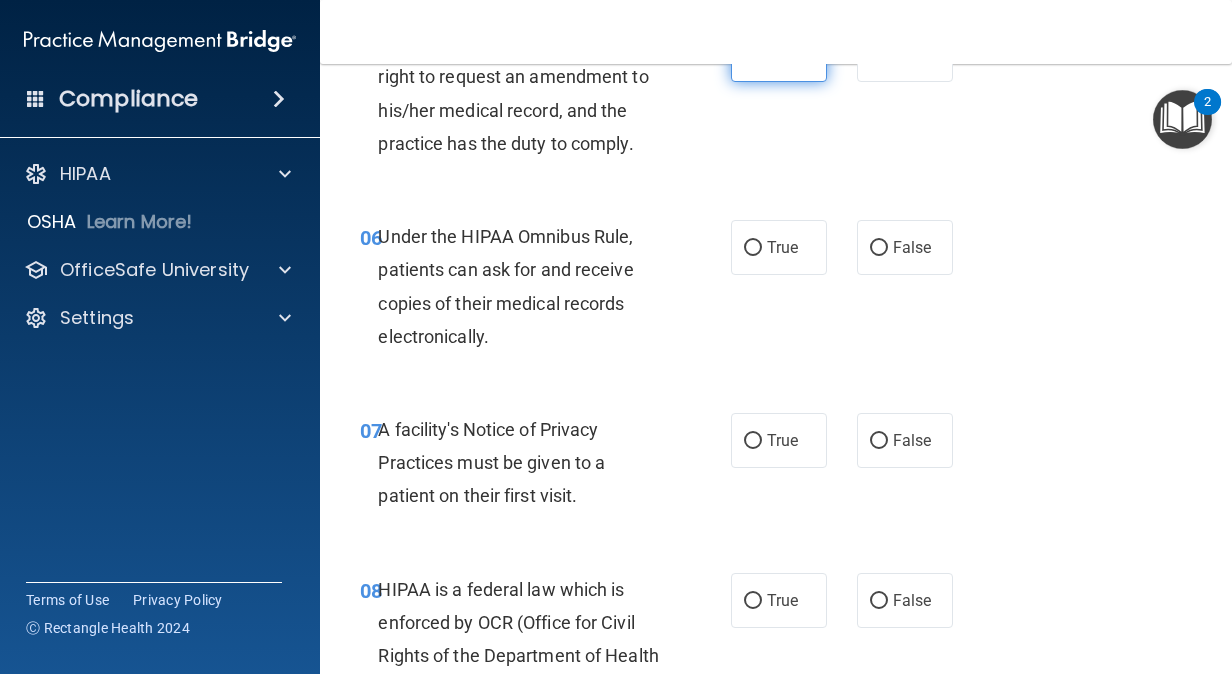 scroll, scrollTop: 1102, scrollLeft: 0, axis: vertical 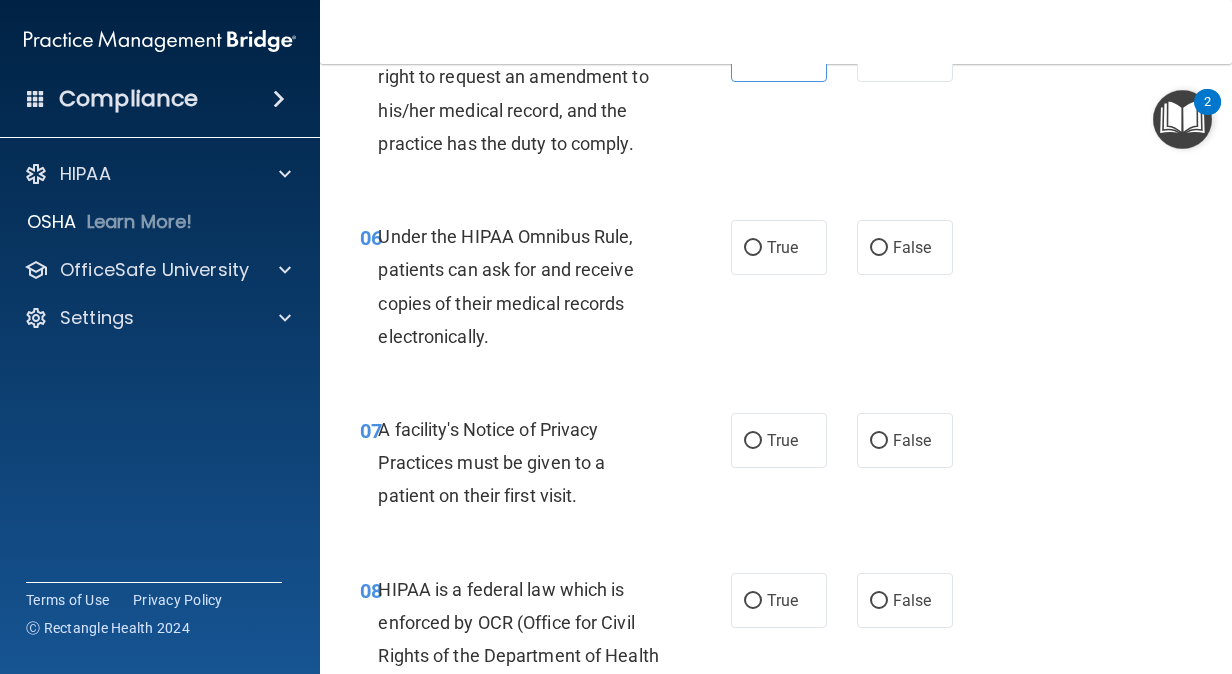 click on "06" at bounding box center (361, 238) 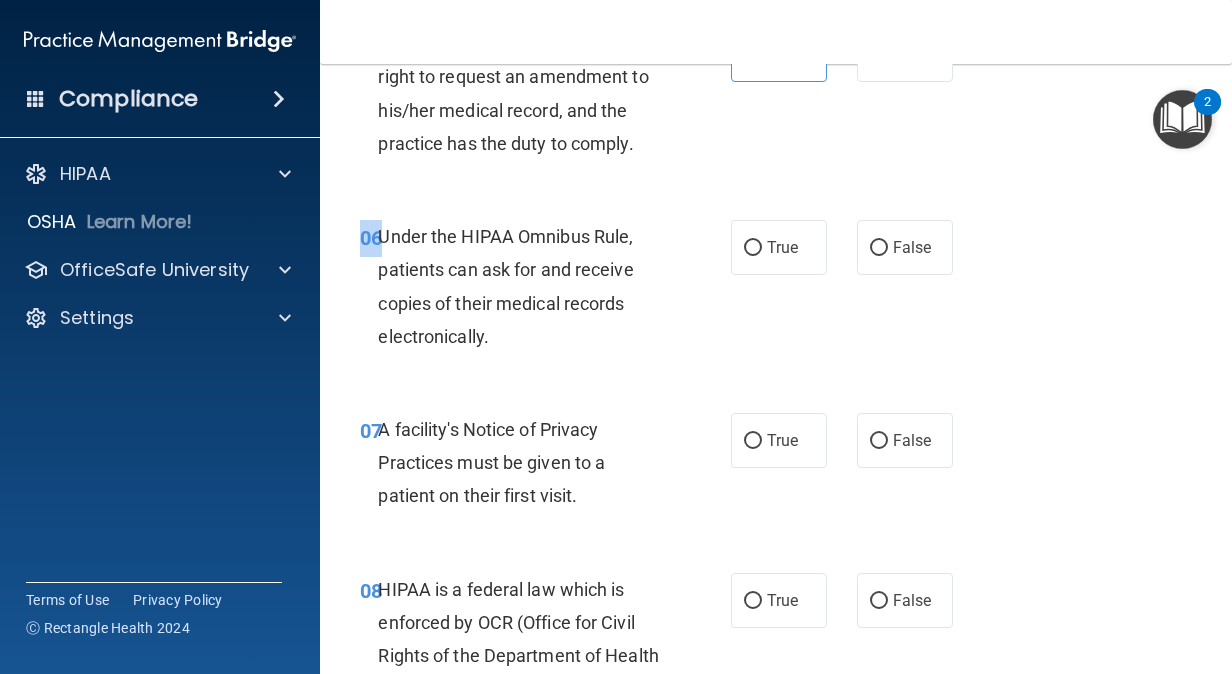 click on "06" at bounding box center [361, 238] 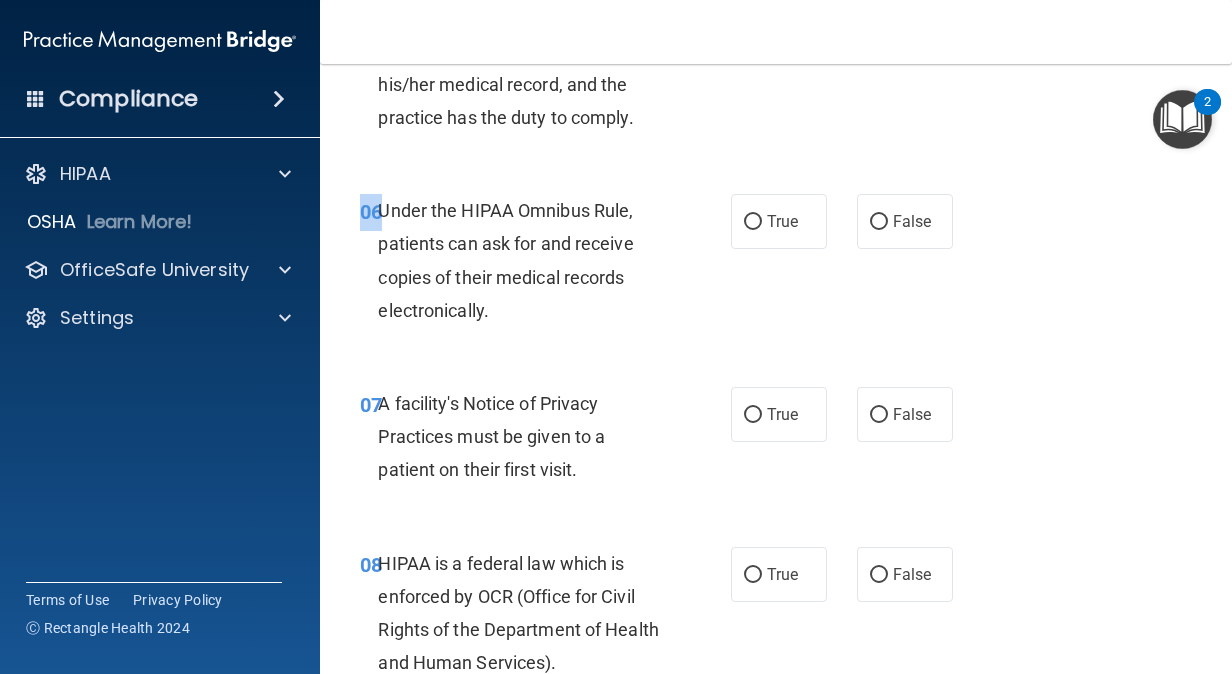 scroll, scrollTop: 1132, scrollLeft: 0, axis: vertical 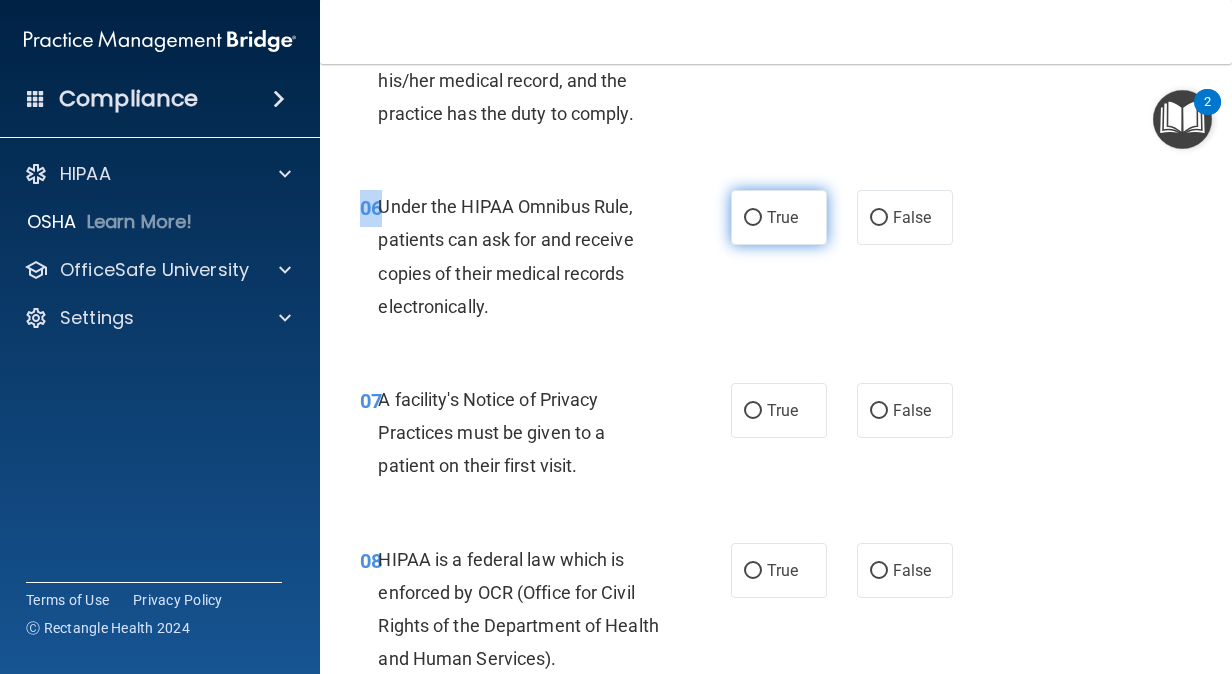 click on "True" at bounding box center [782, 217] 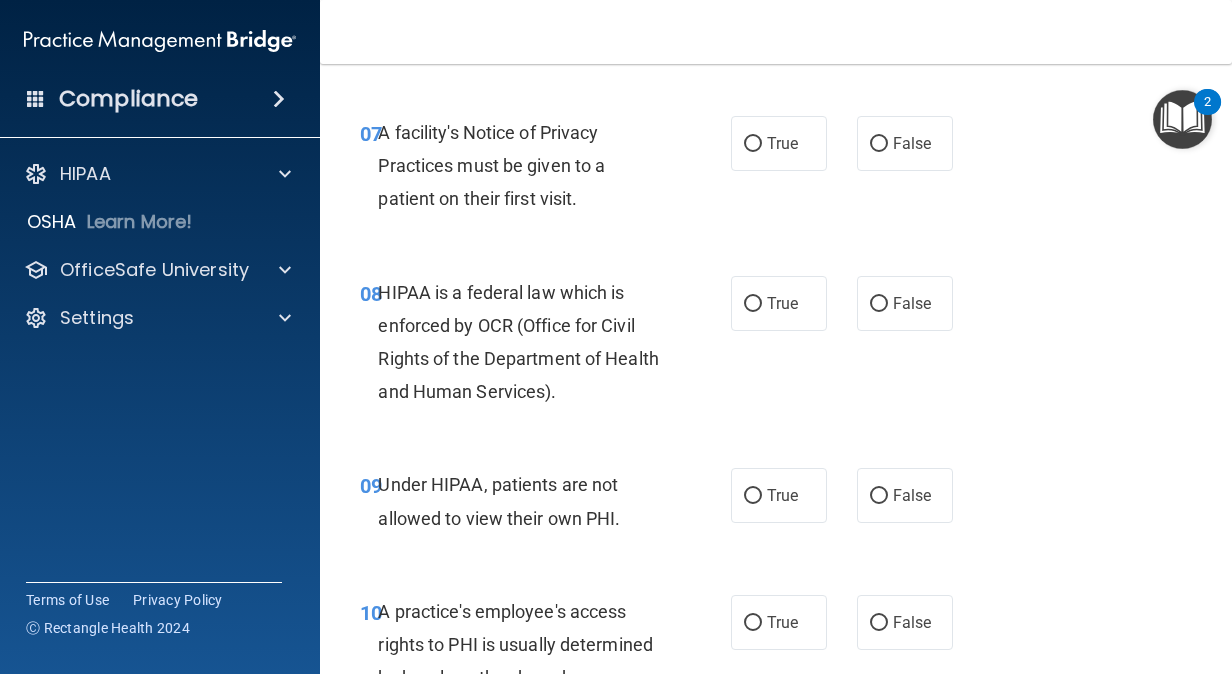 scroll, scrollTop: 1400, scrollLeft: 0, axis: vertical 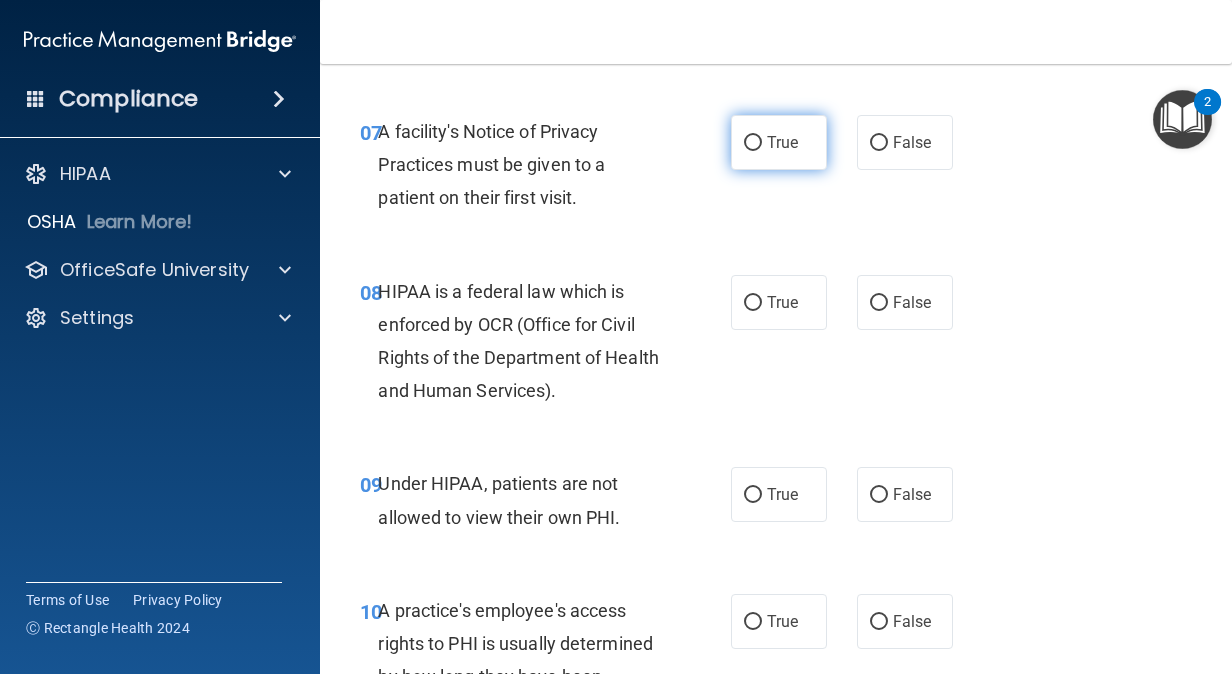 click on "True" at bounding box center (753, 143) 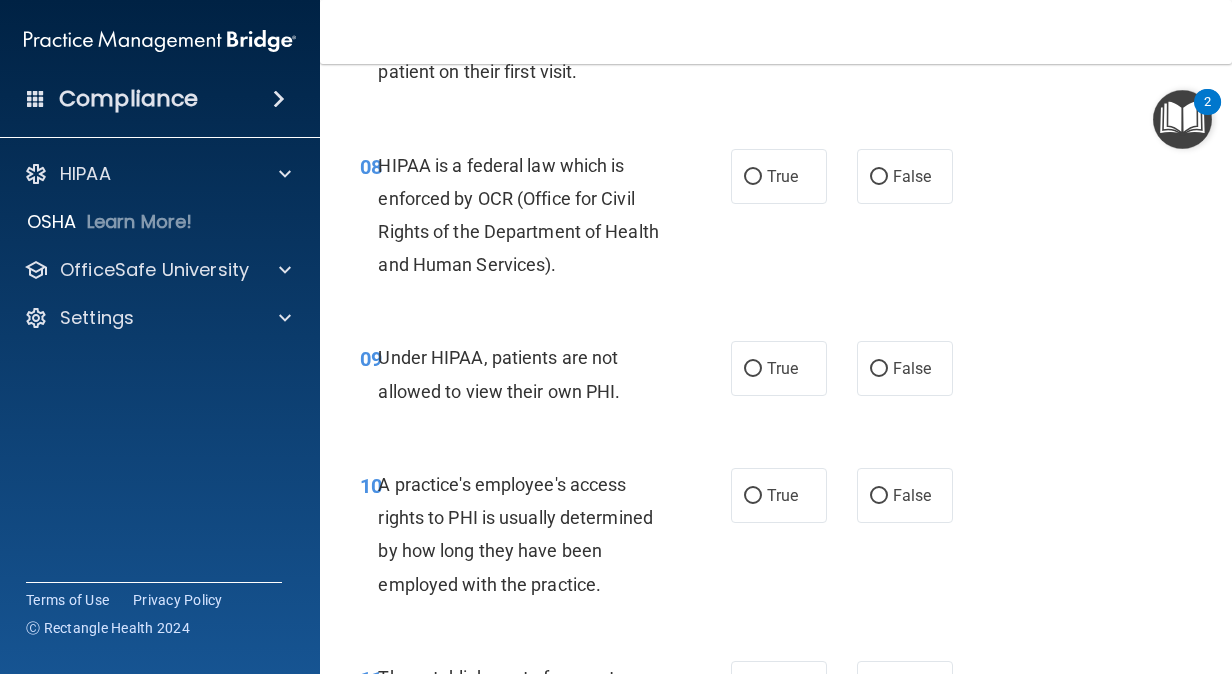 scroll, scrollTop: 1532, scrollLeft: 0, axis: vertical 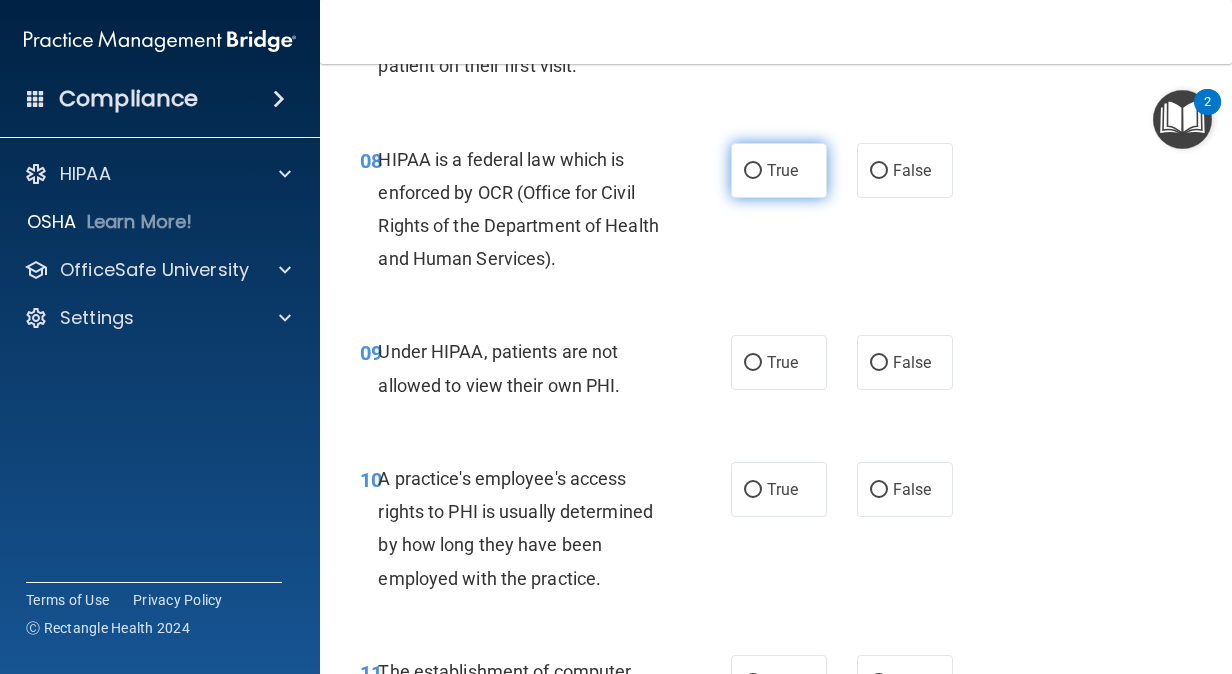 click on "True" at bounding box center [779, 170] 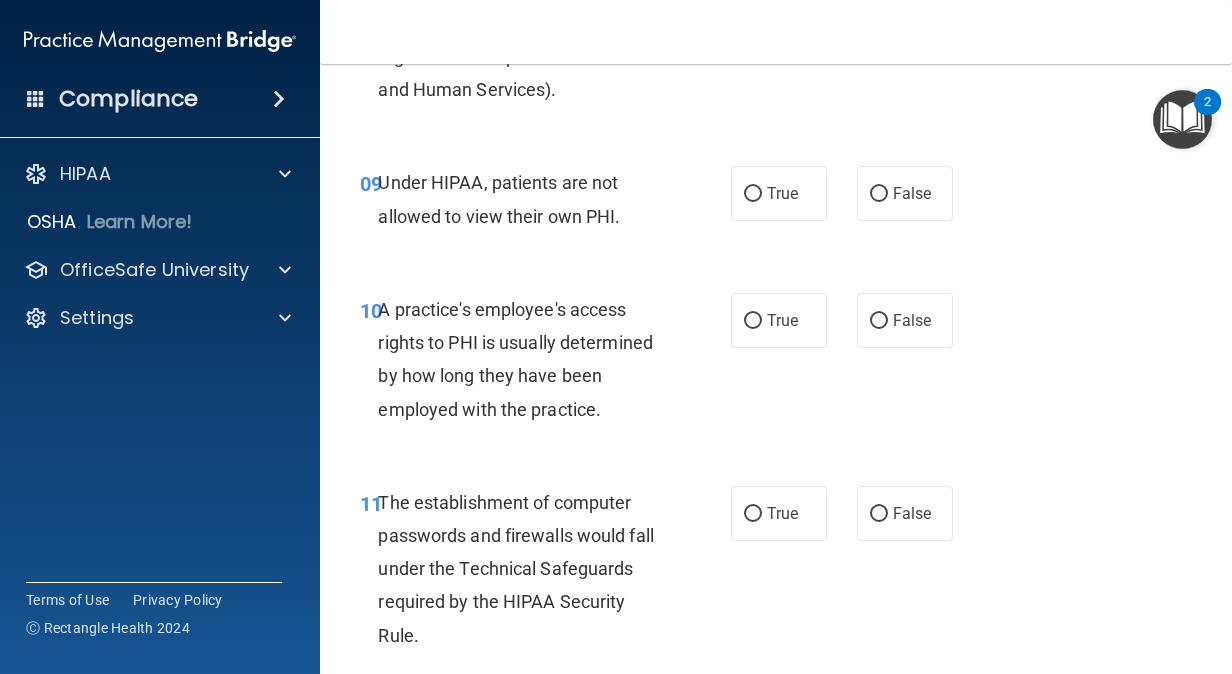 scroll, scrollTop: 1708, scrollLeft: 0, axis: vertical 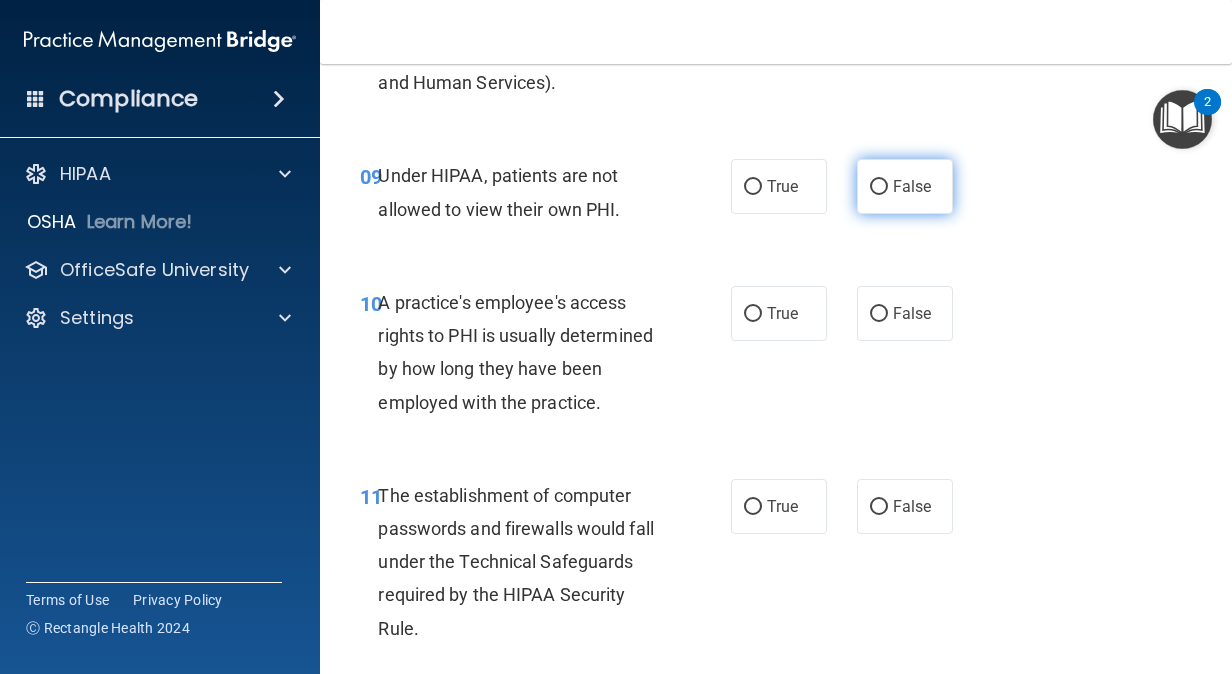 click on "False" at bounding box center [905, 186] 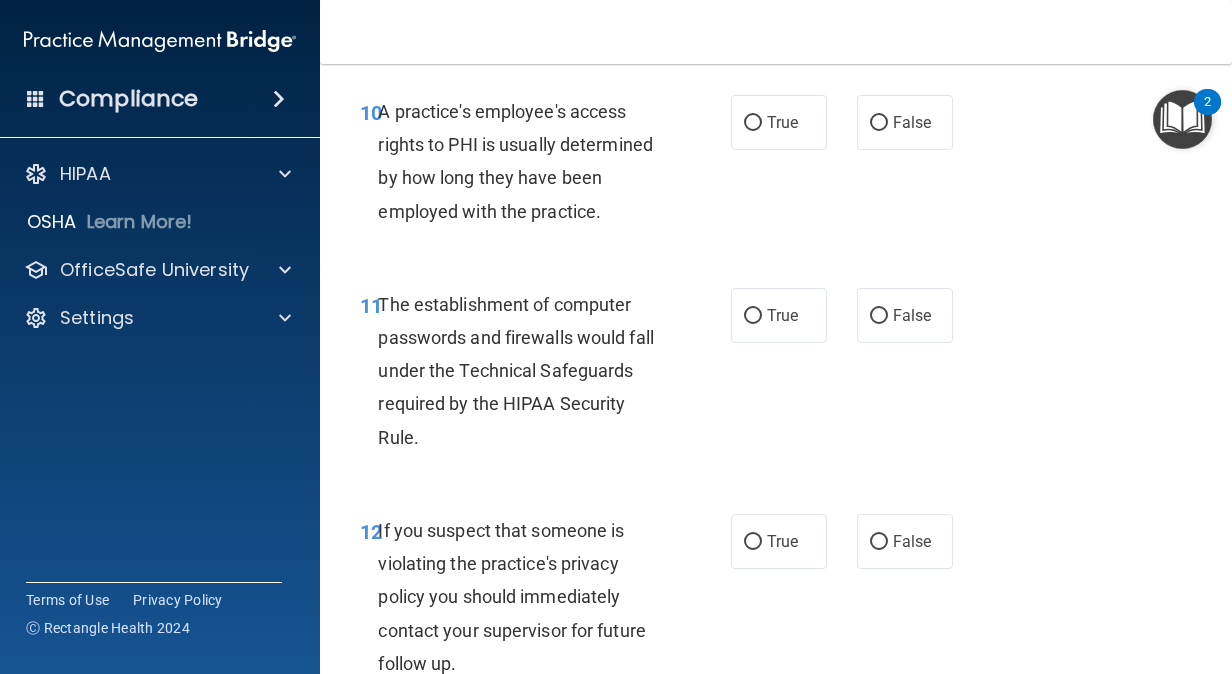 scroll, scrollTop: 1902, scrollLeft: 0, axis: vertical 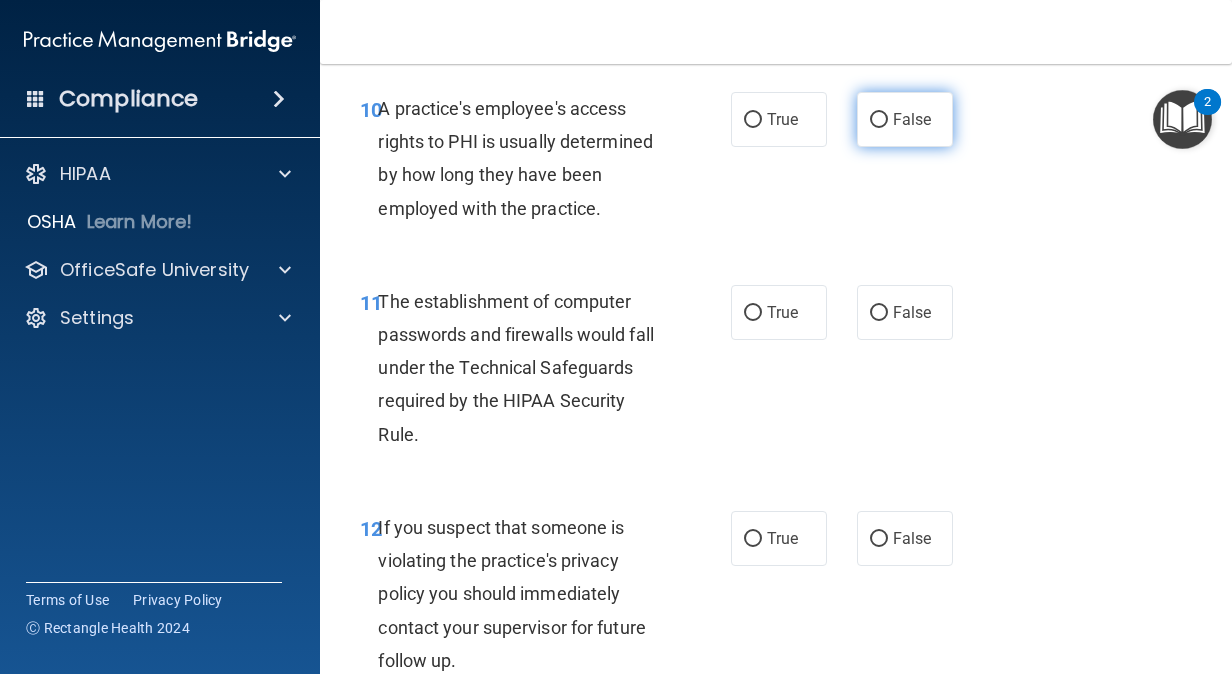 click on "False" at bounding box center (879, 120) 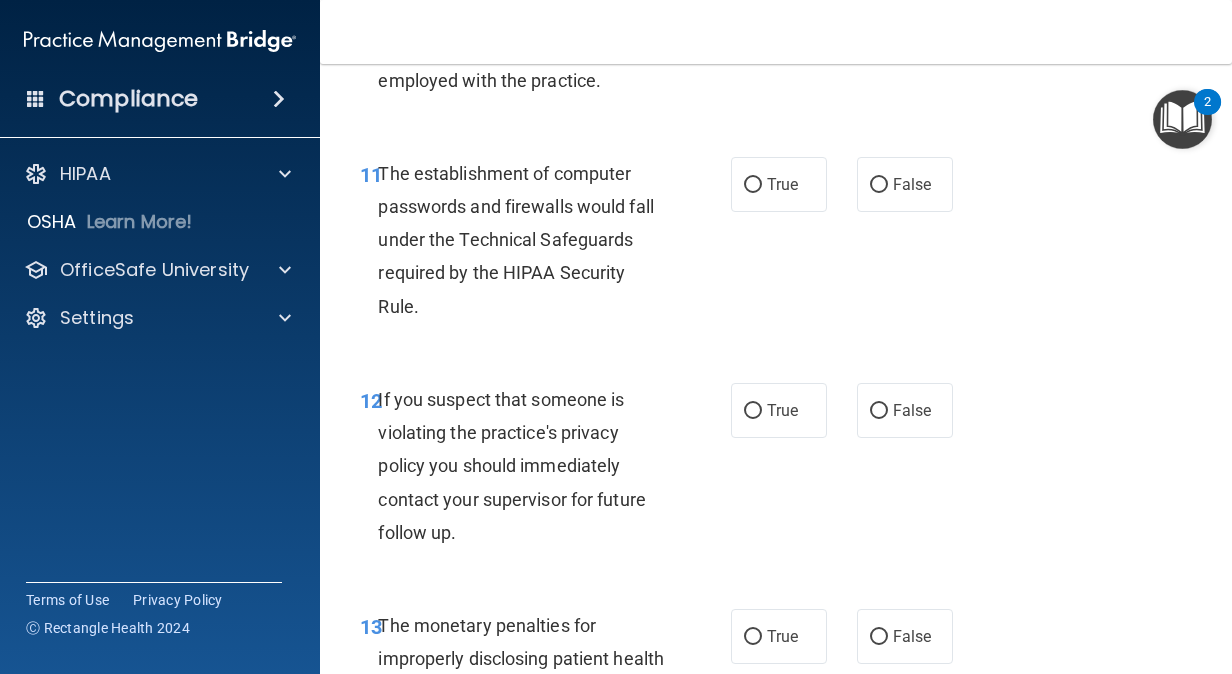 scroll, scrollTop: 2046, scrollLeft: 0, axis: vertical 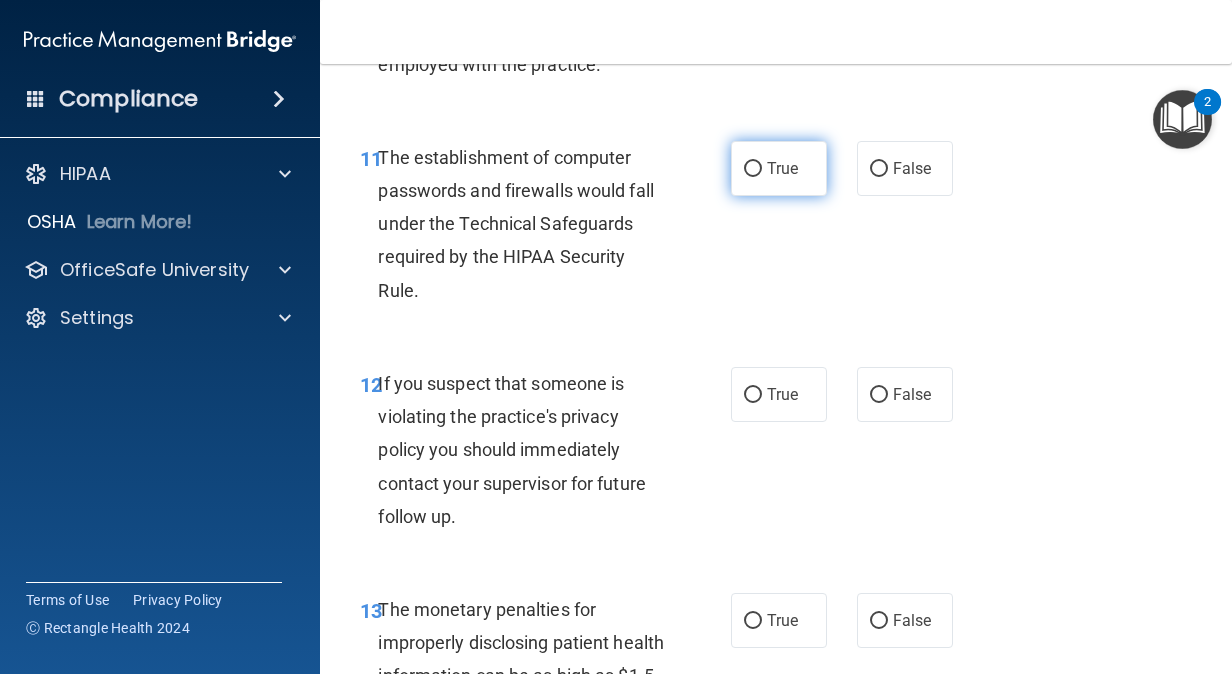 click on "True" at bounding box center [779, 168] 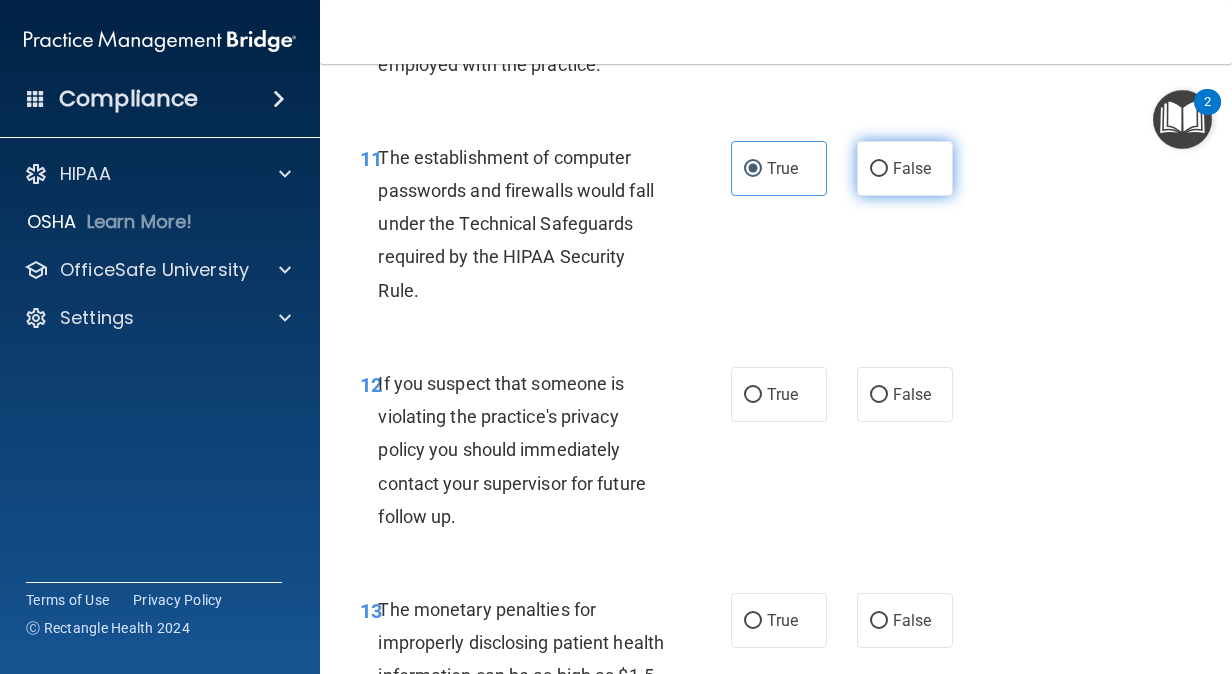 click on "False" at bounding box center (879, 169) 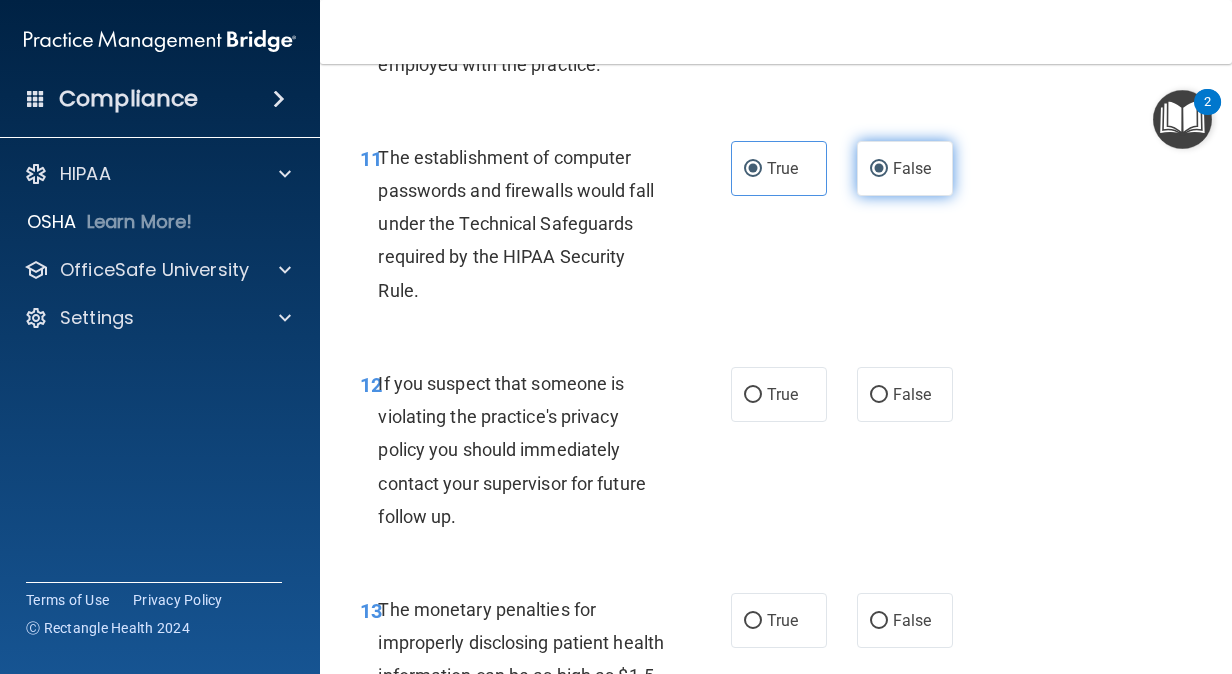 radio on "false" 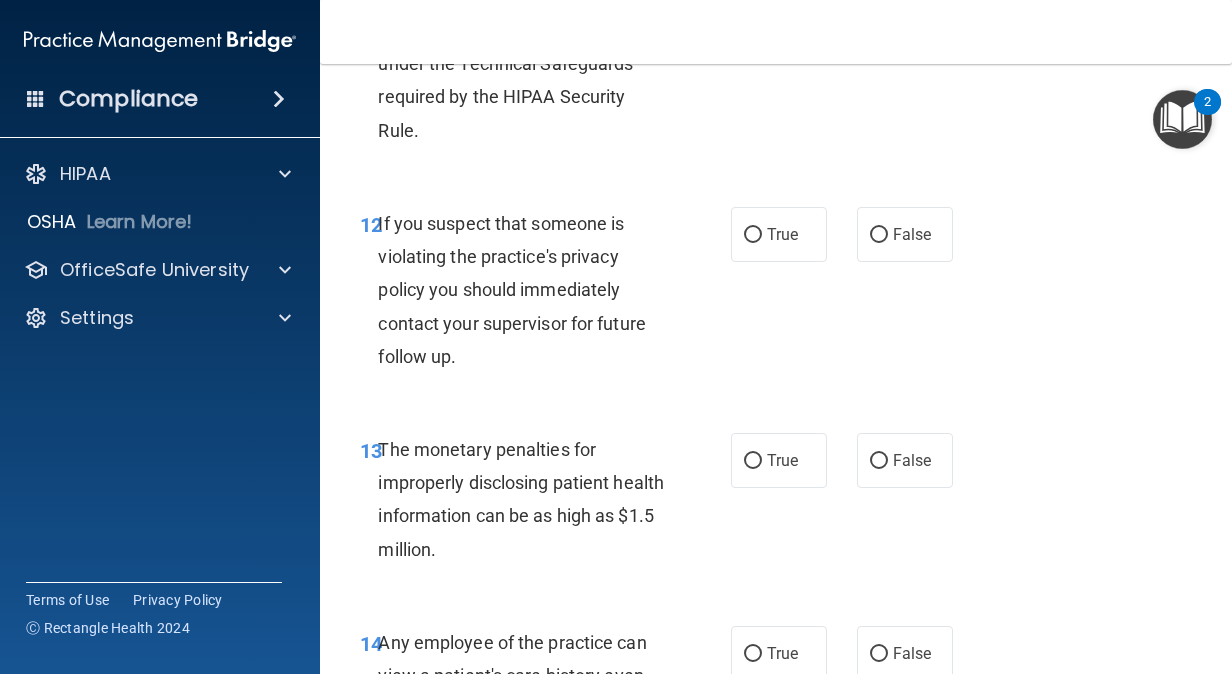 scroll, scrollTop: 2208, scrollLeft: 0, axis: vertical 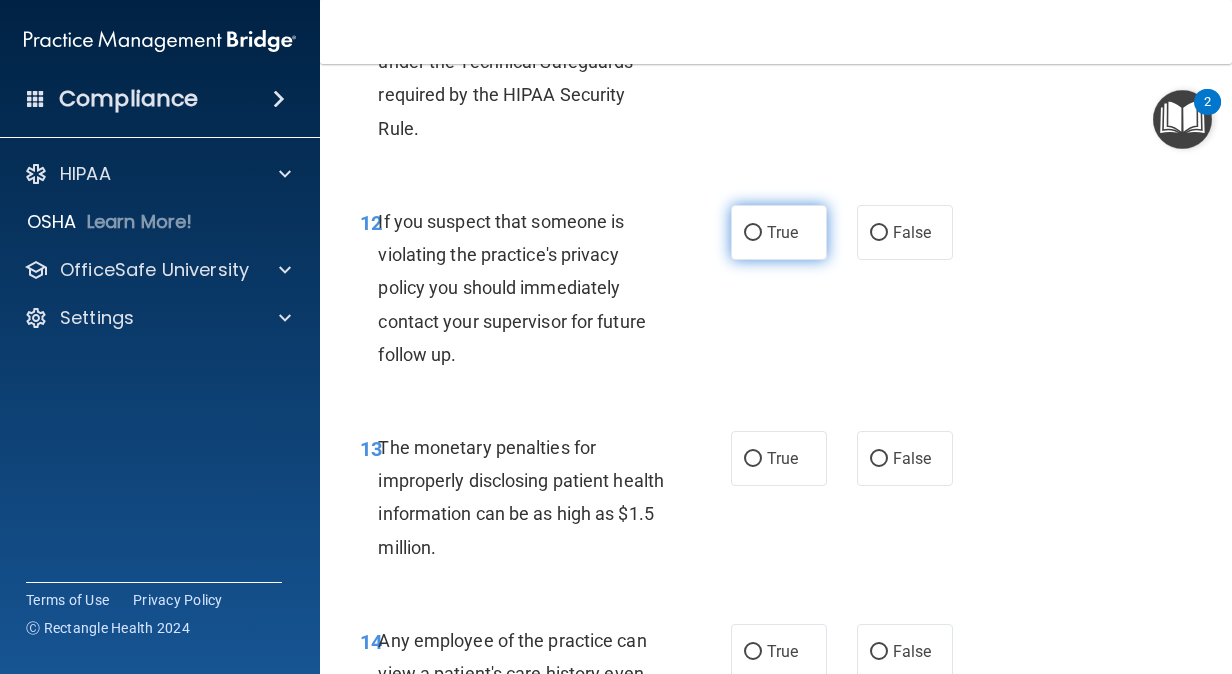 click on "True" at bounding box center (779, 232) 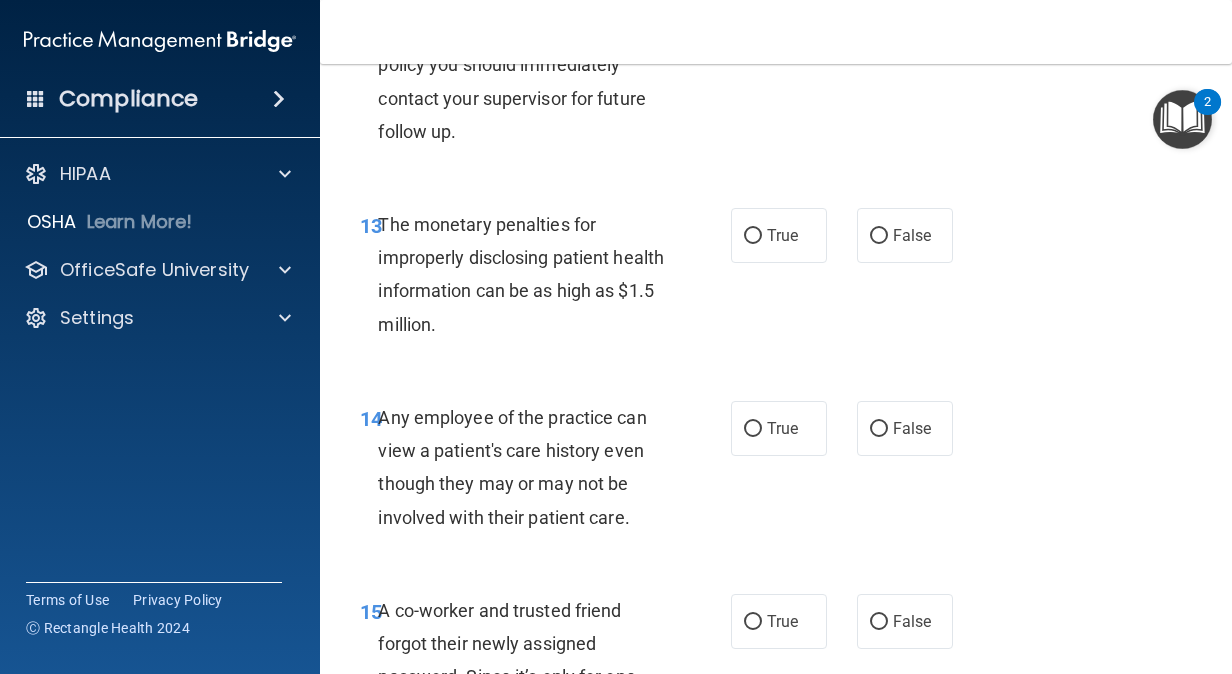 scroll, scrollTop: 2502, scrollLeft: 0, axis: vertical 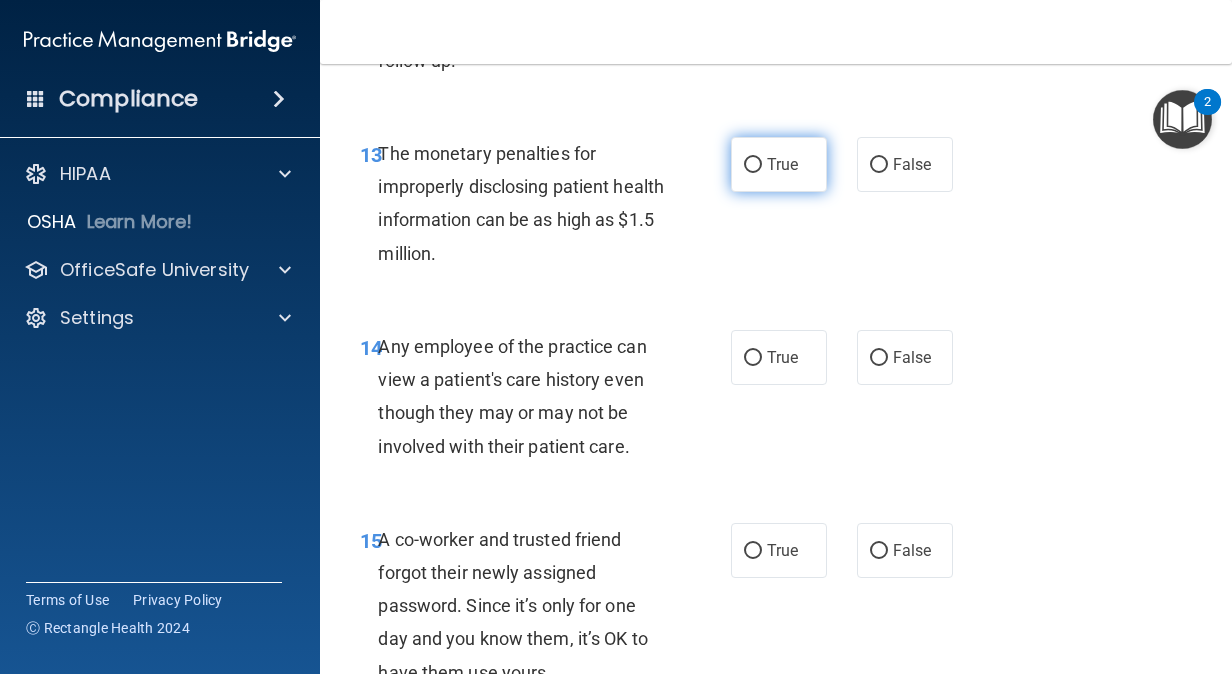 click on "True" at bounding box center [782, 164] 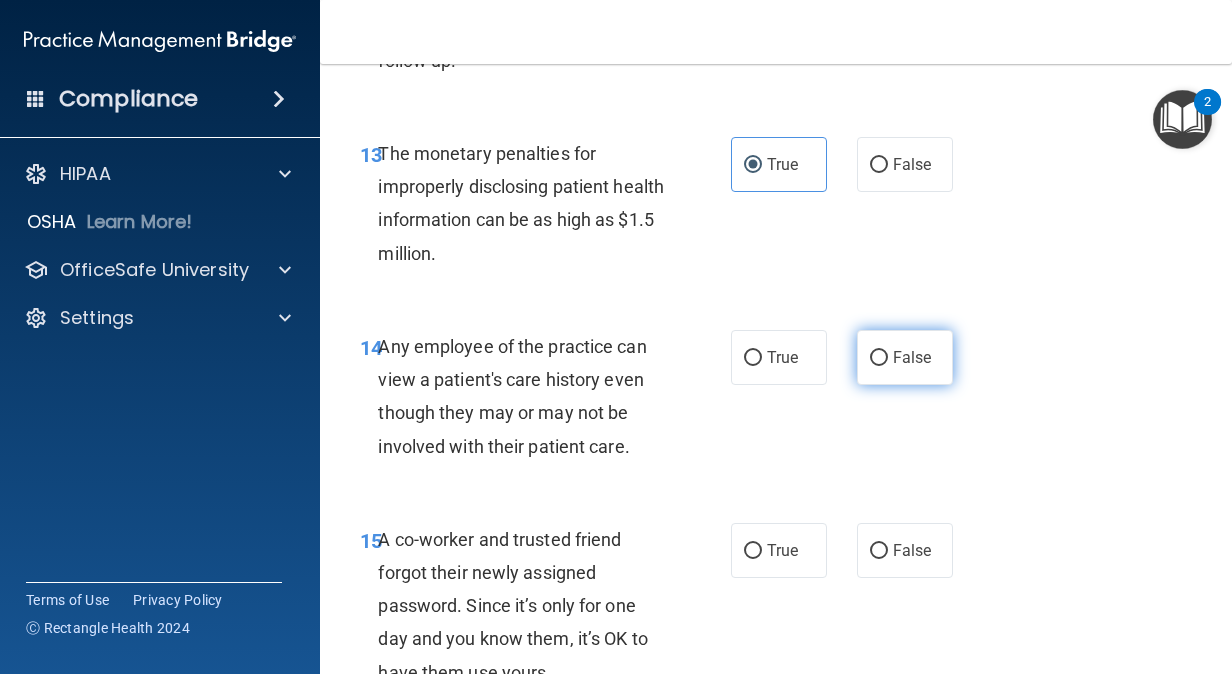 click on "False" at bounding box center (912, 357) 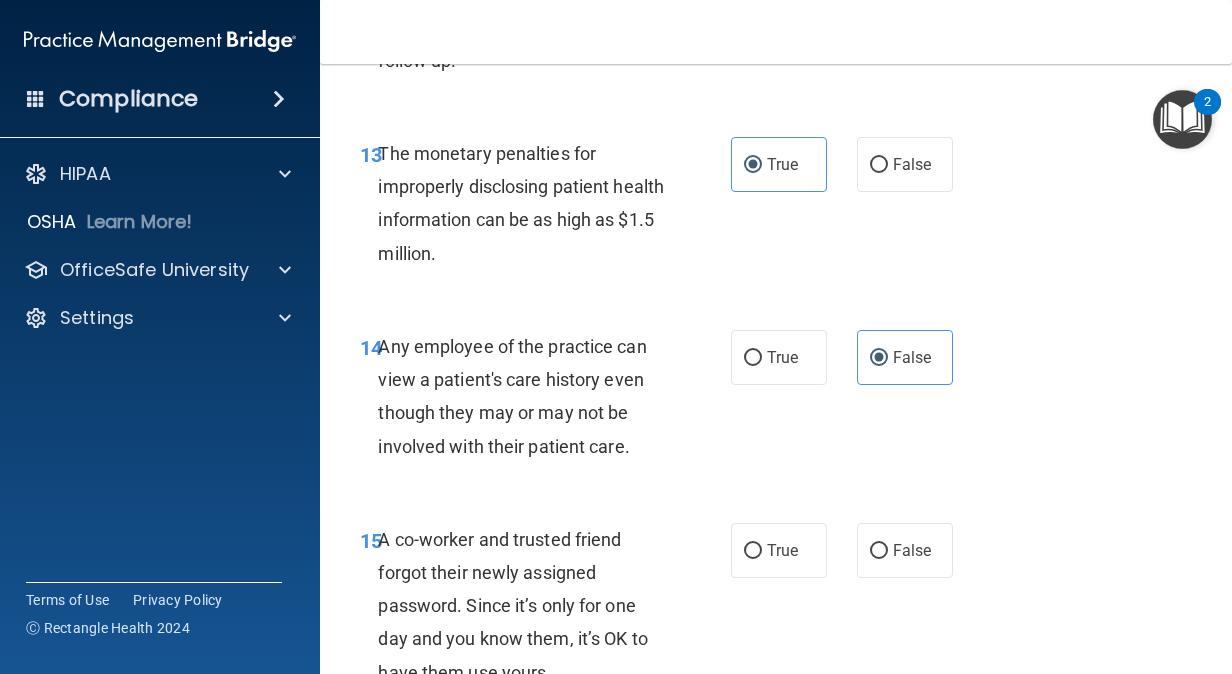 click on "14       Any employee of the practice can view a patient's care history even though they may or may not be involved with their patient care.                 True           False" at bounding box center [776, 401] 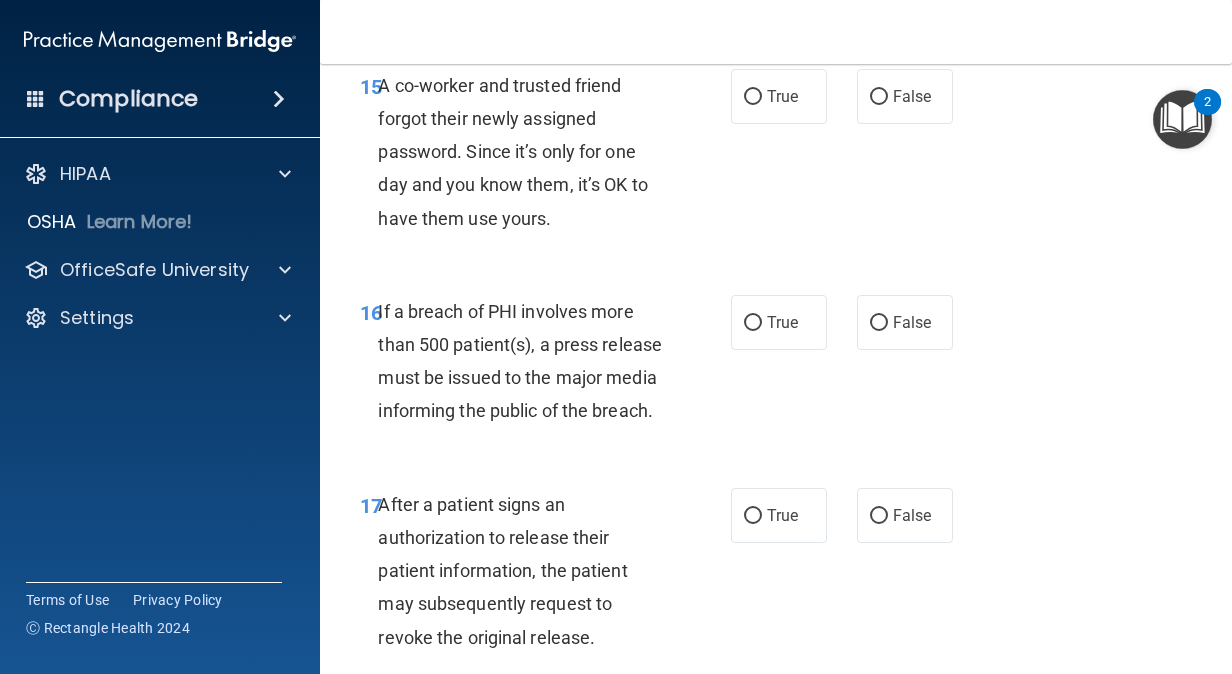 scroll, scrollTop: 2949, scrollLeft: 0, axis: vertical 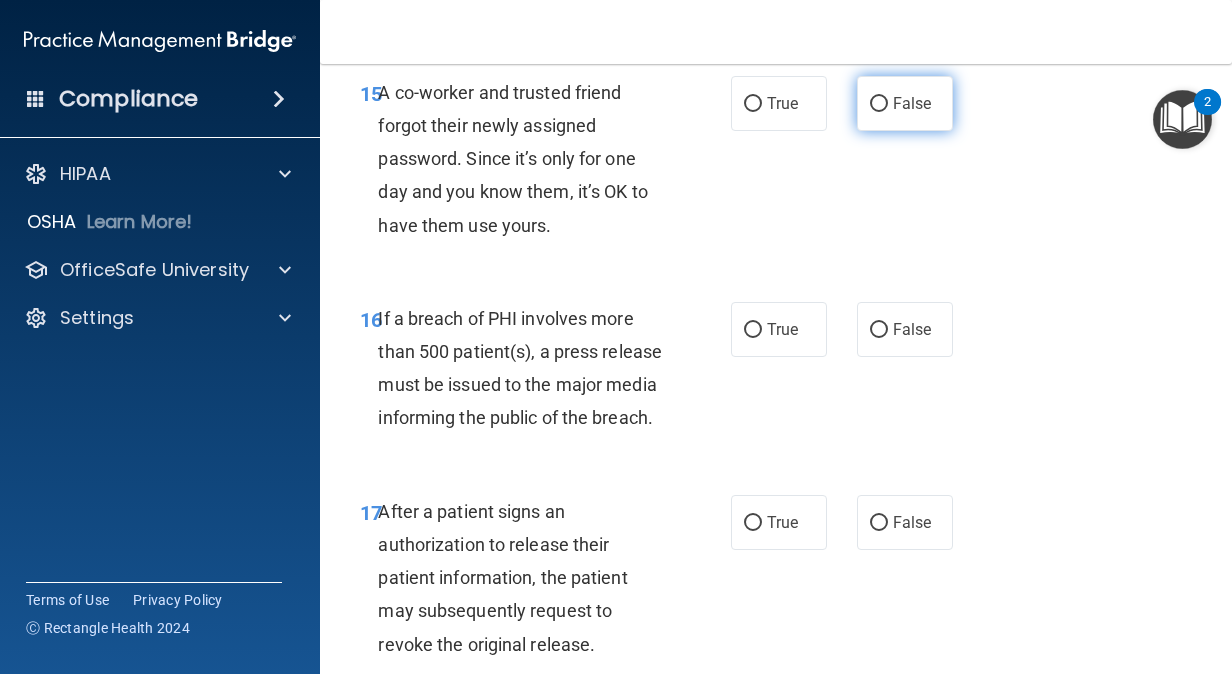 click on "False" at bounding box center (905, 103) 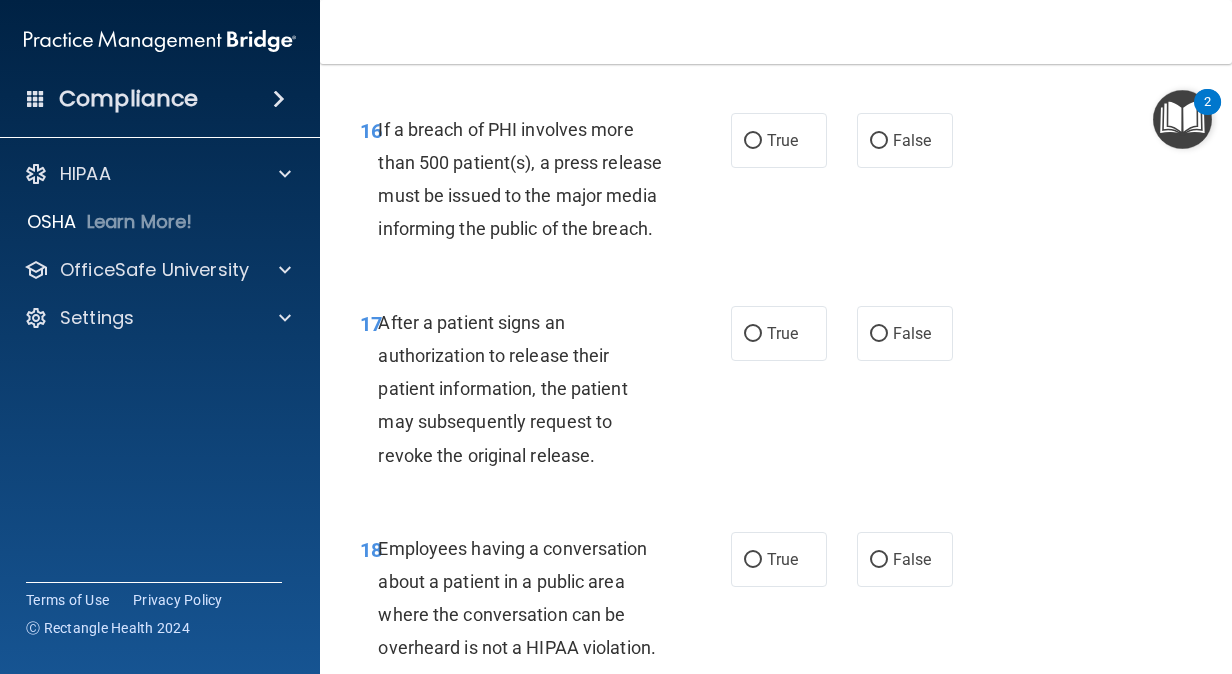 scroll, scrollTop: 3139, scrollLeft: 0, axis: vertical 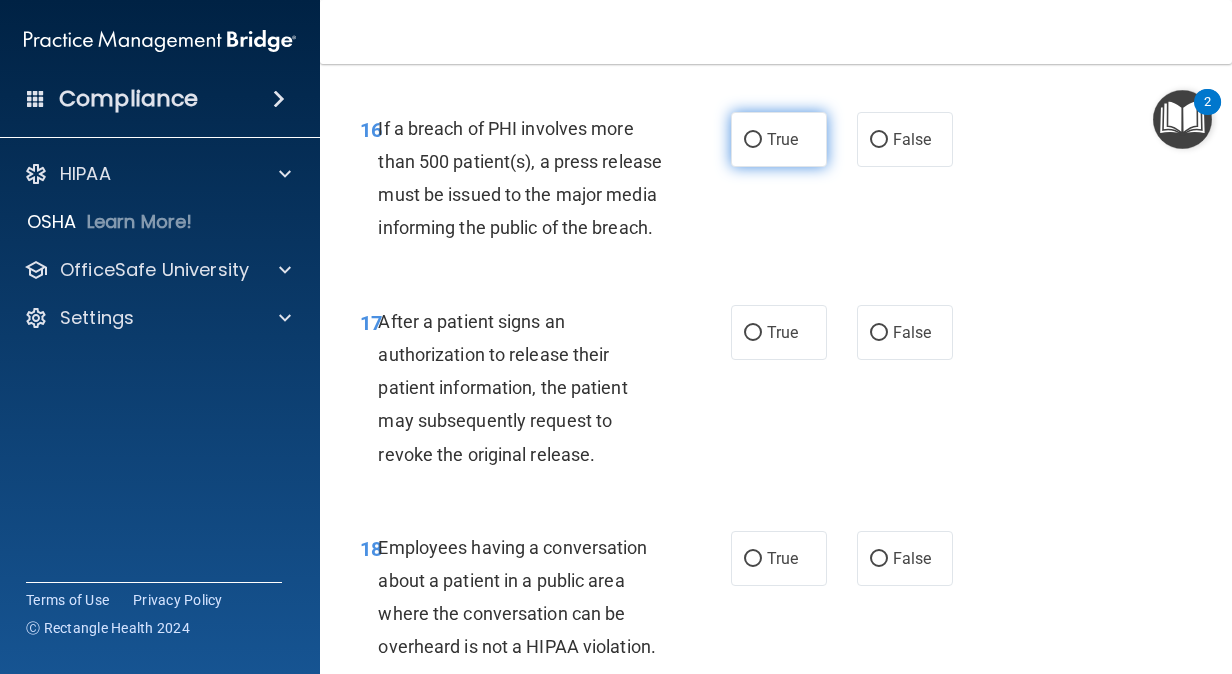 click on "True" at bounding box center (779, 139) 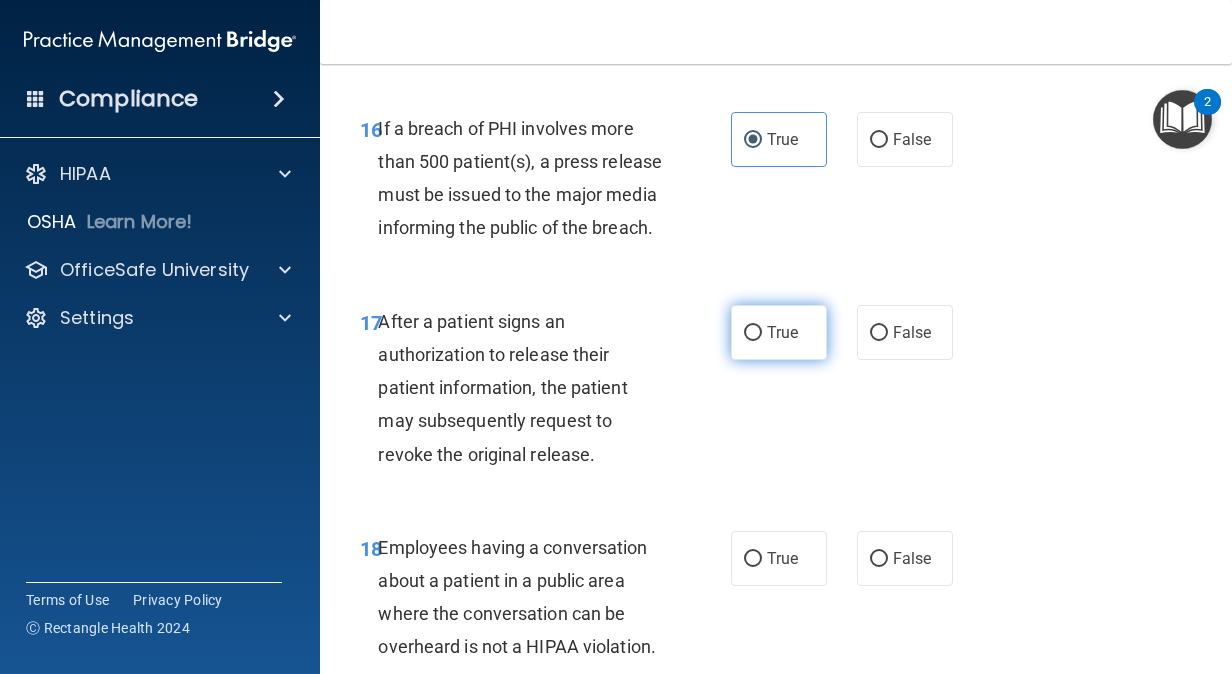 click on "True" at bounding box center [782, 332] 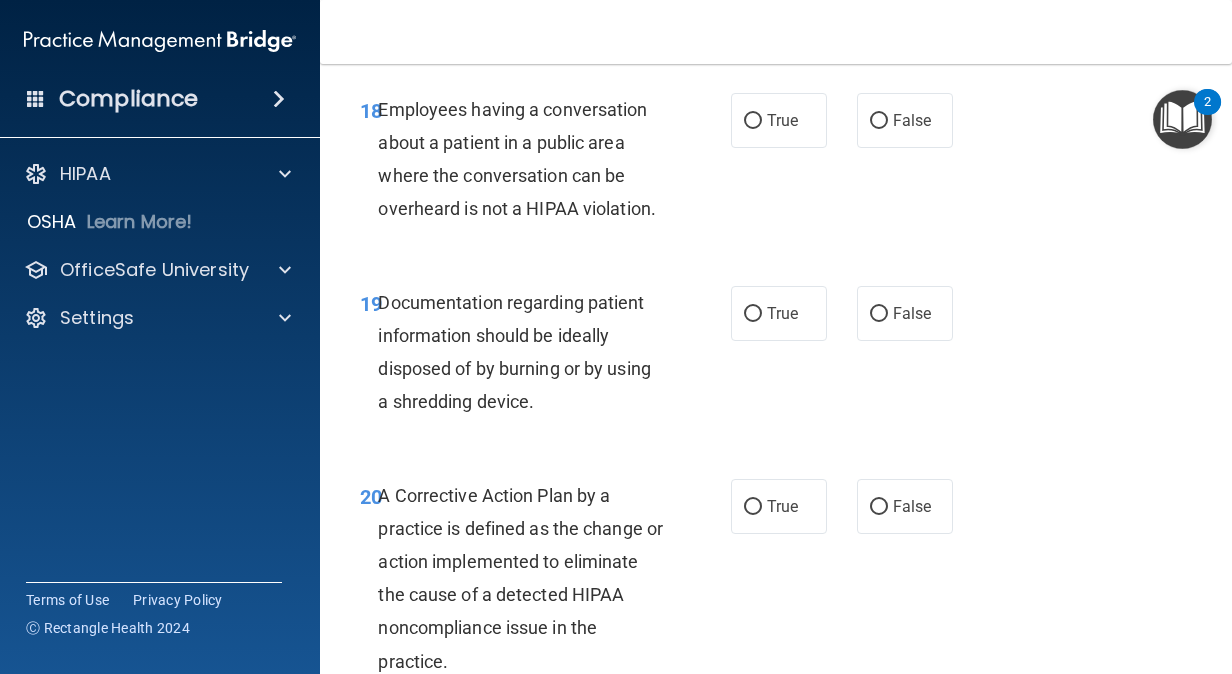 scroll, scrollTop: 3578, scrollLeft: 0, axis: vertical 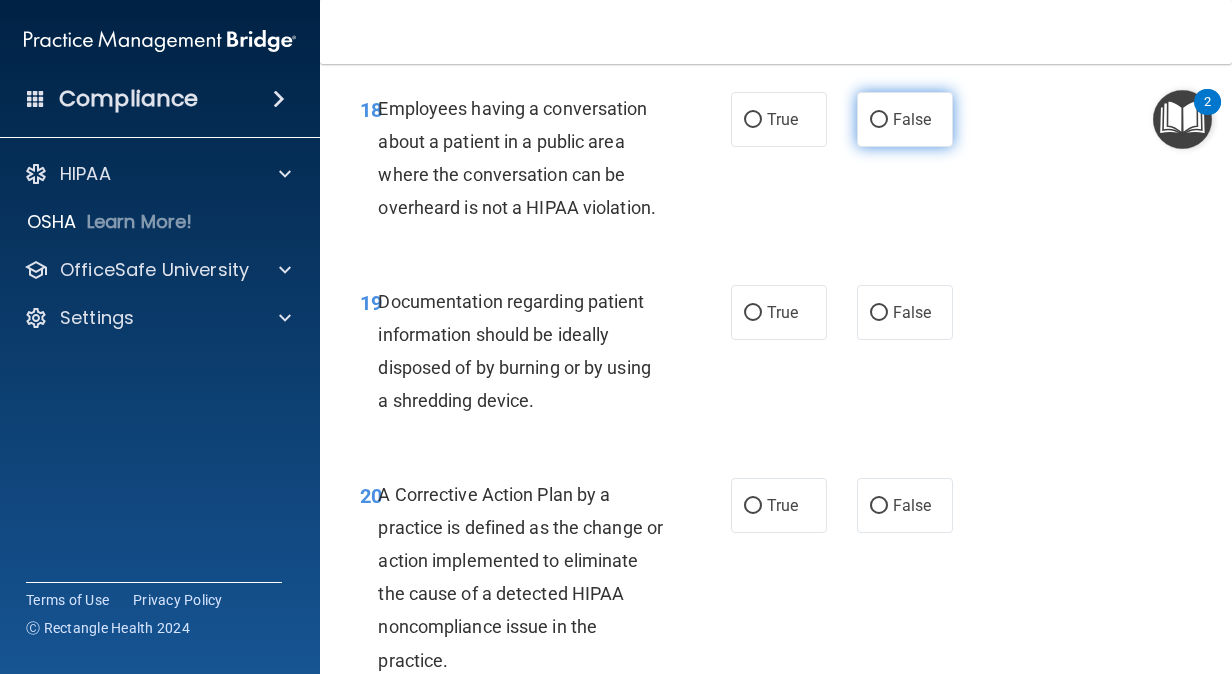 click on "False" at bounding box center (905, 119) 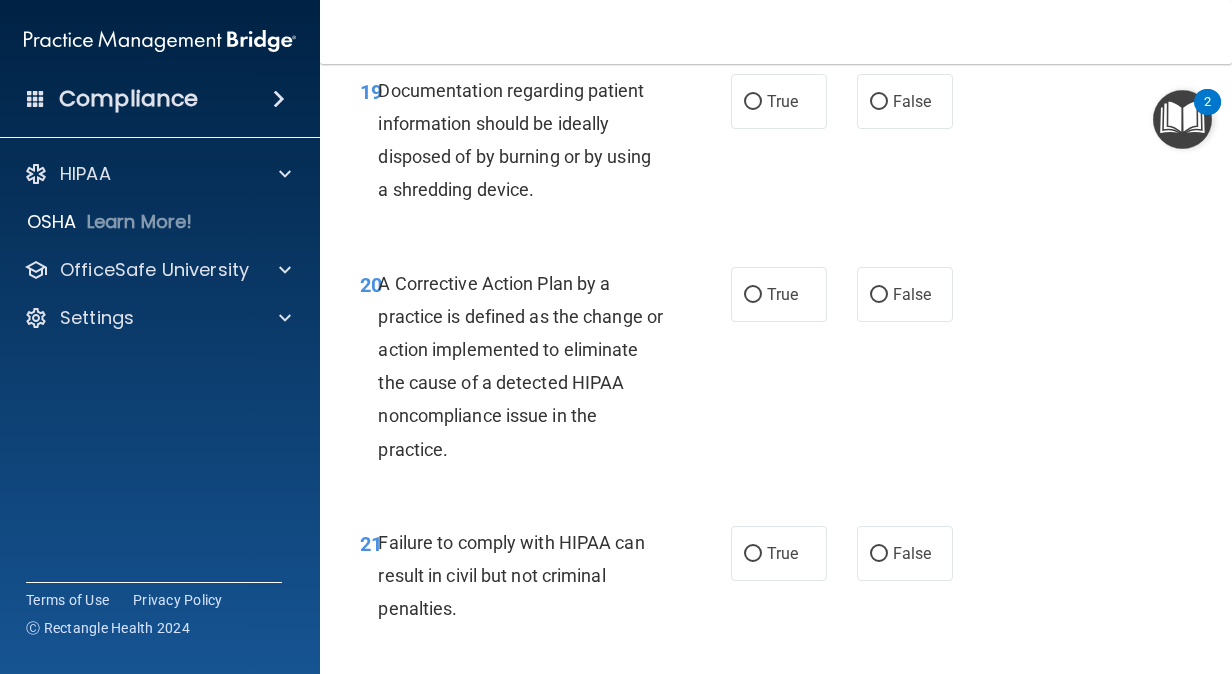 scroll, scrollTop: 3792, scrollLeft: 0, axis: vertical 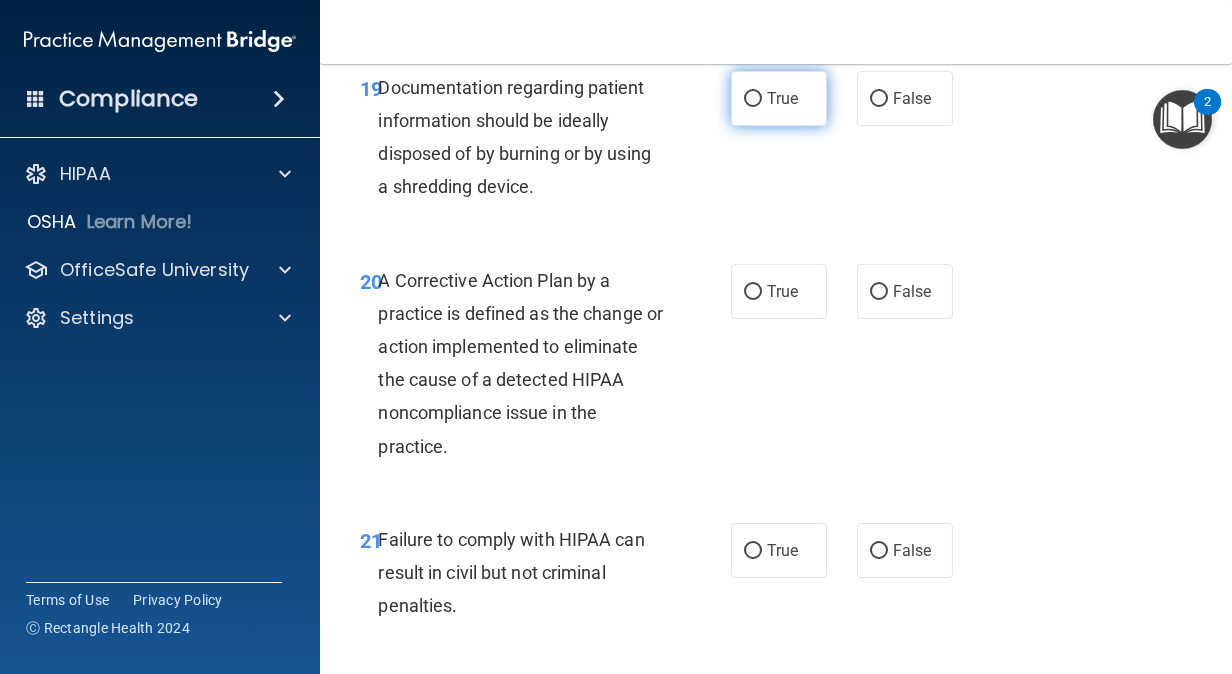 click on "True" at bounding box center [779, 98] 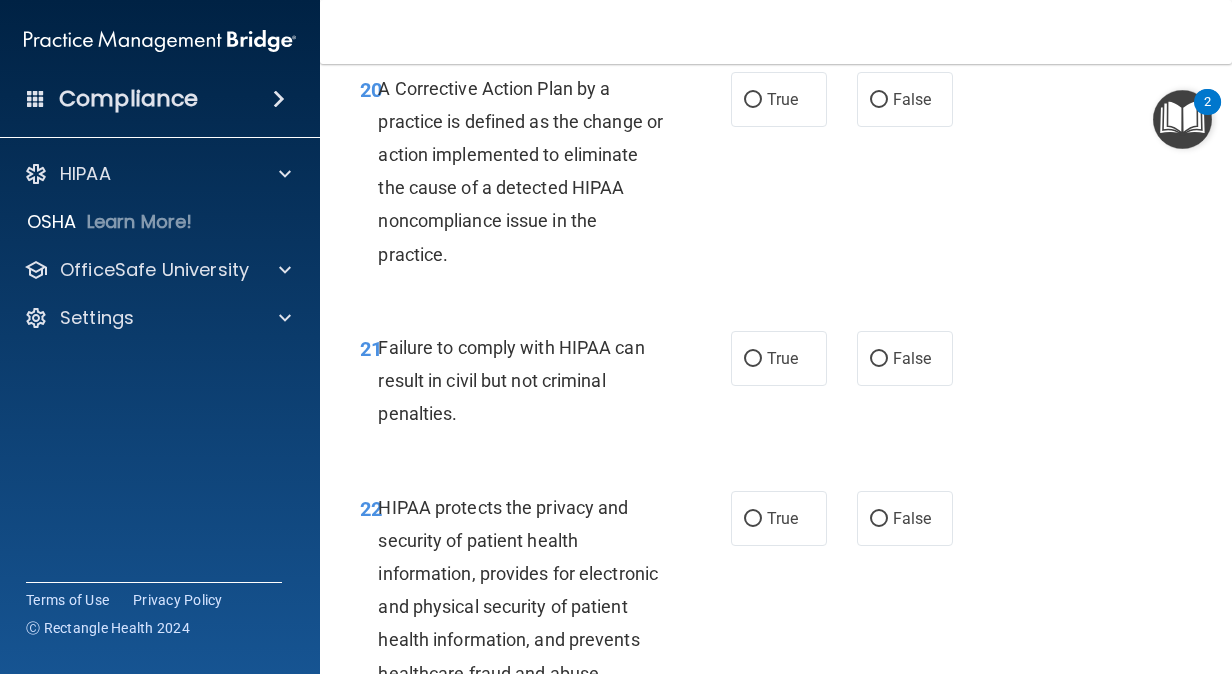 scroll, scrollTop: 3985, scrollLeft: 0, axis: vertical 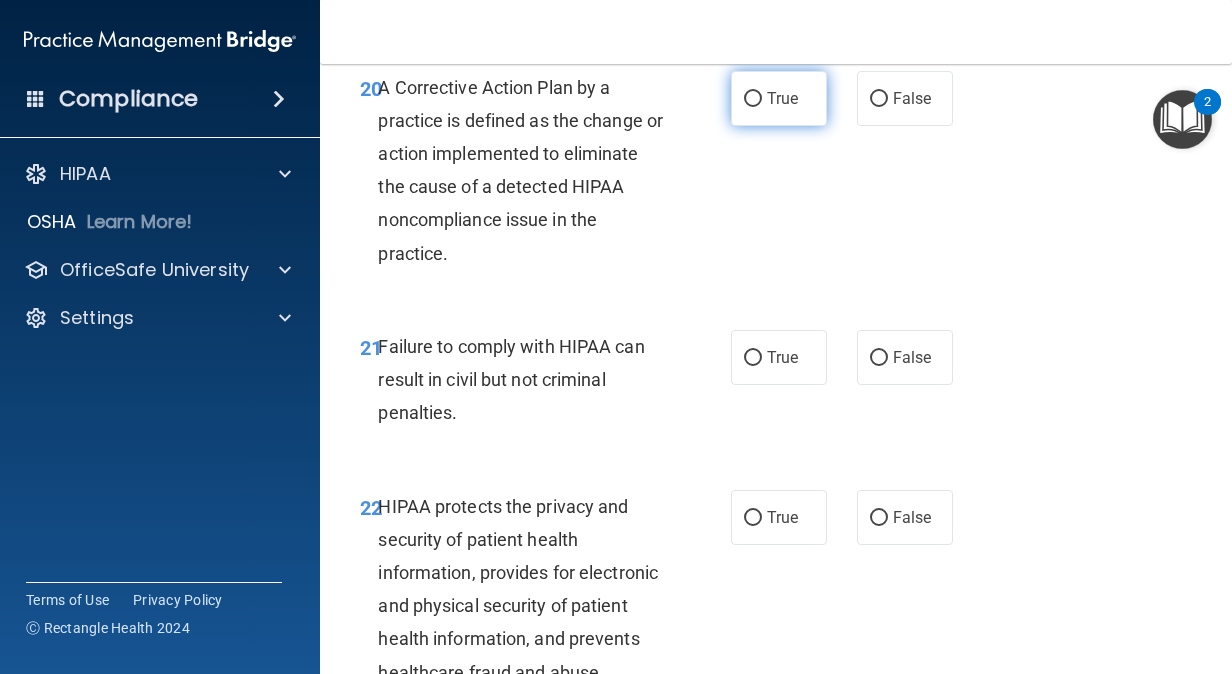 click on "True" at bounding box center [753, 99] 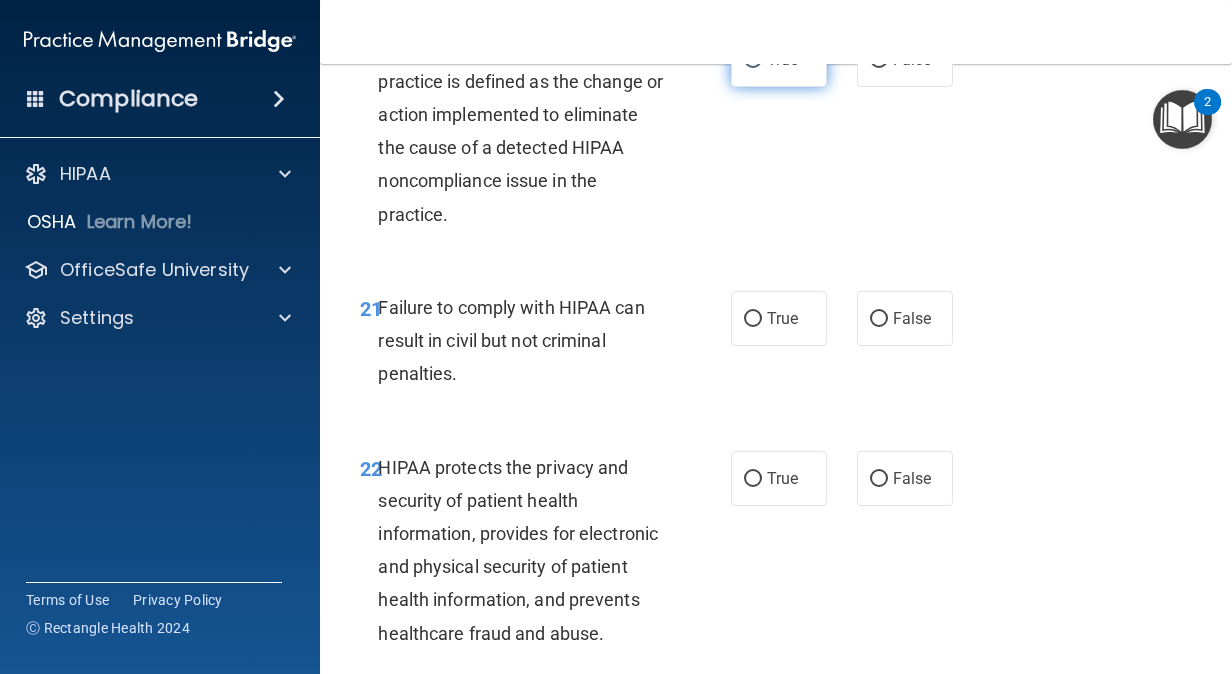 scroll, scrollTop: 4044, scrollLeft: 0, axis: vertical 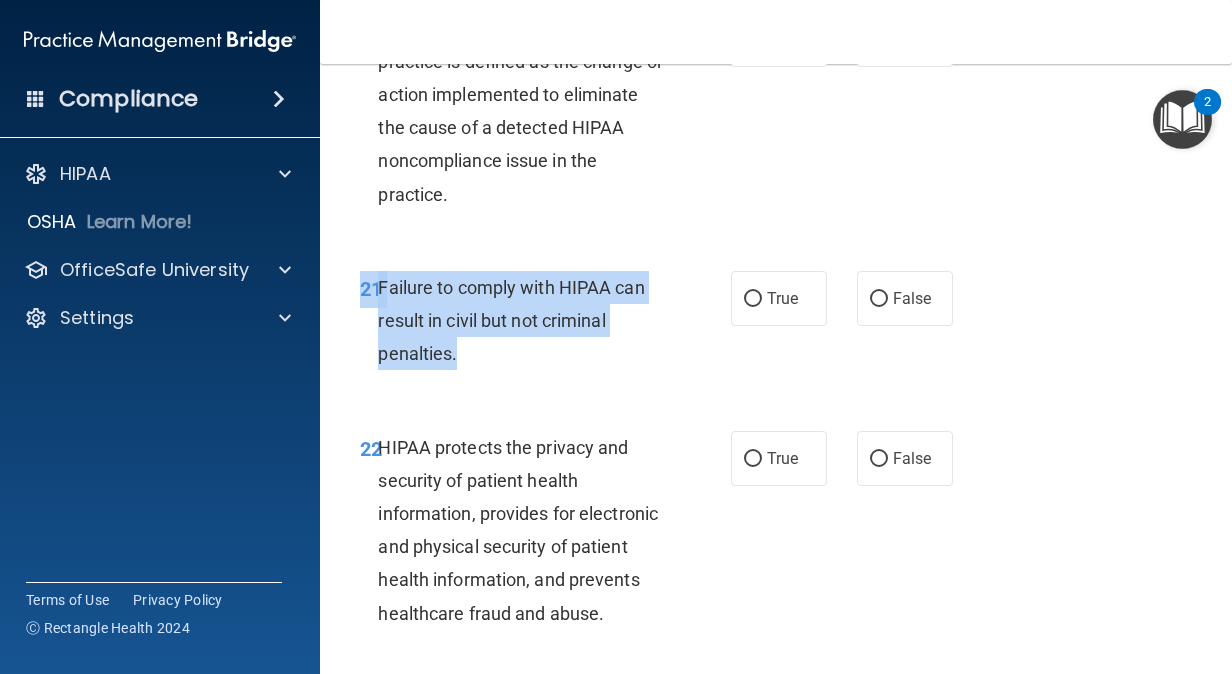 drag, startPoint x: 364, startPoint y: 316, endPoint x: 502, endPoint y: 391, distance: 157.06367 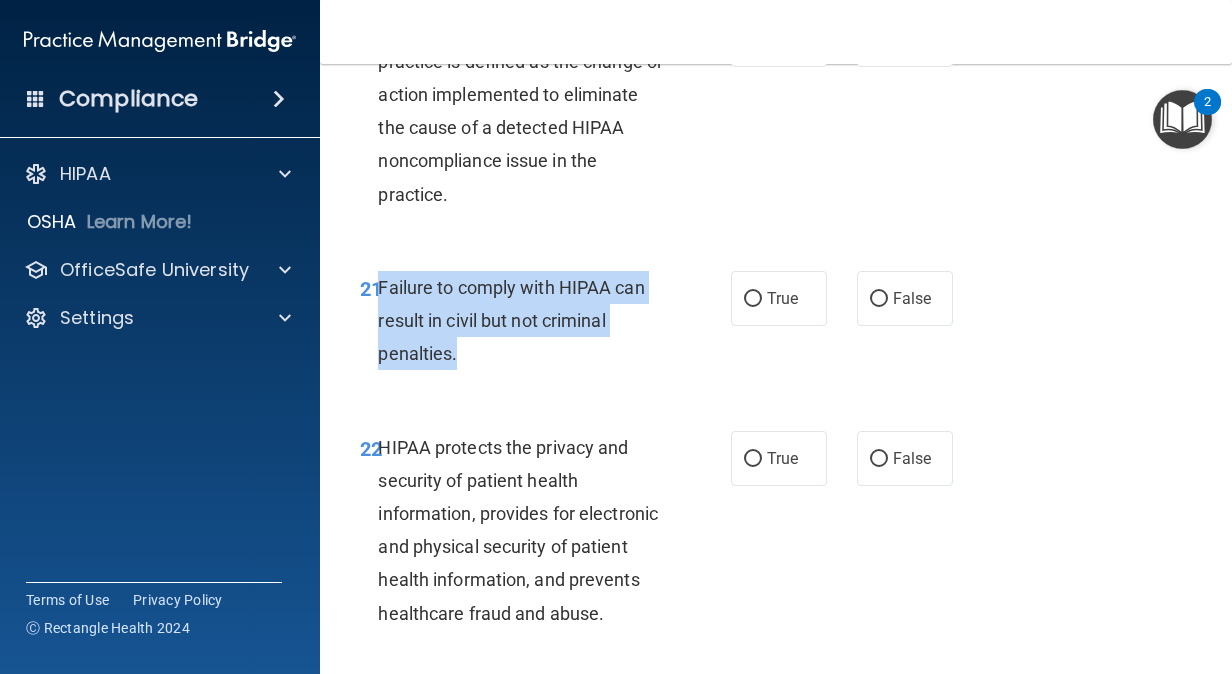 drag, startPoint x: 502, startPoint y: 391, endPoint x: 381, endPoint y: 323, distance: 138.79842 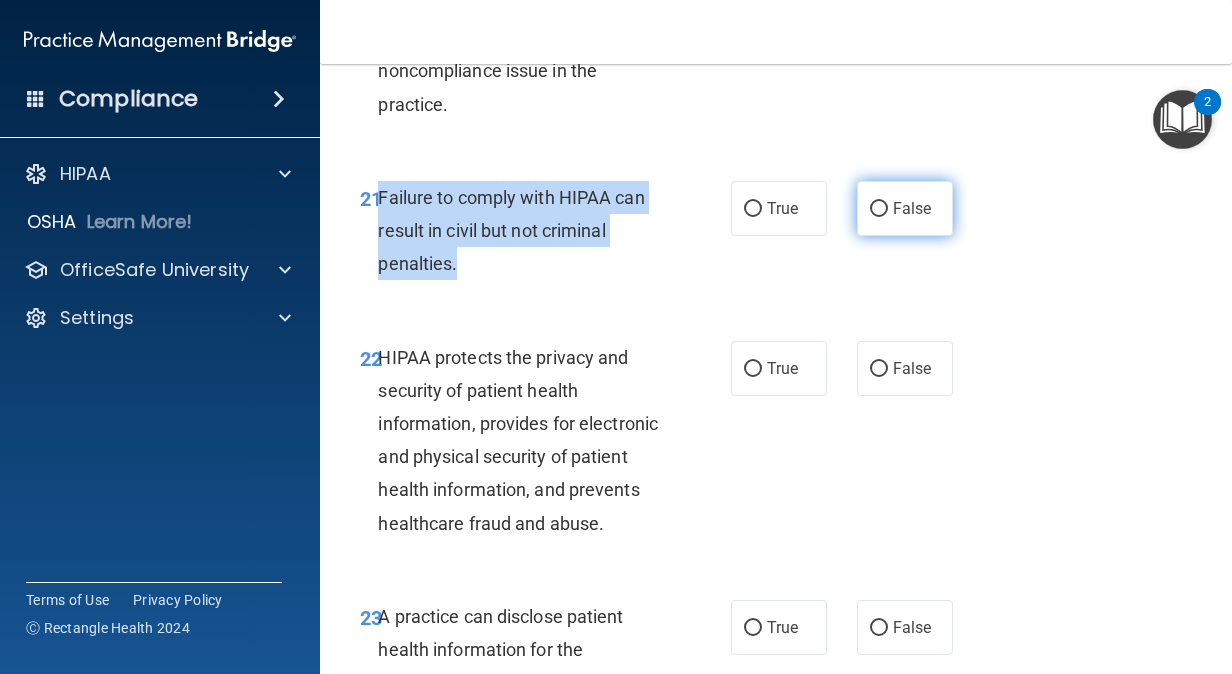click on "False" at bounding box center [905, 208] 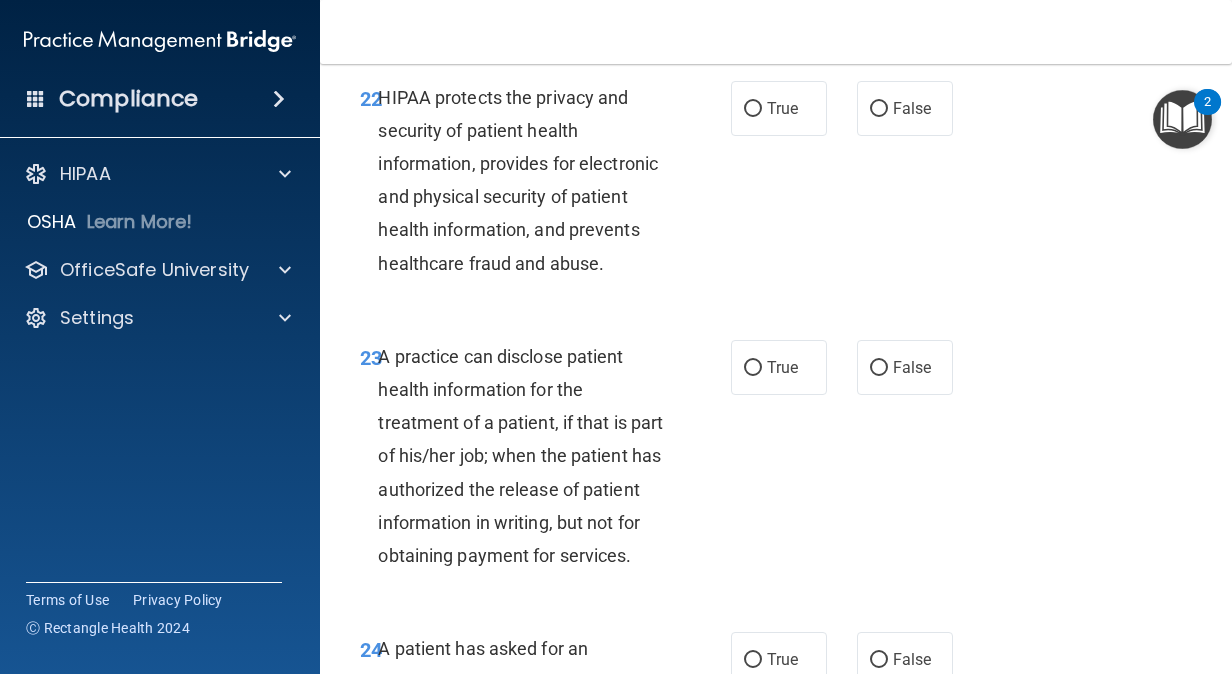 scroll, scrollTop: 4399, scrollLeft: 0, axis: vertical 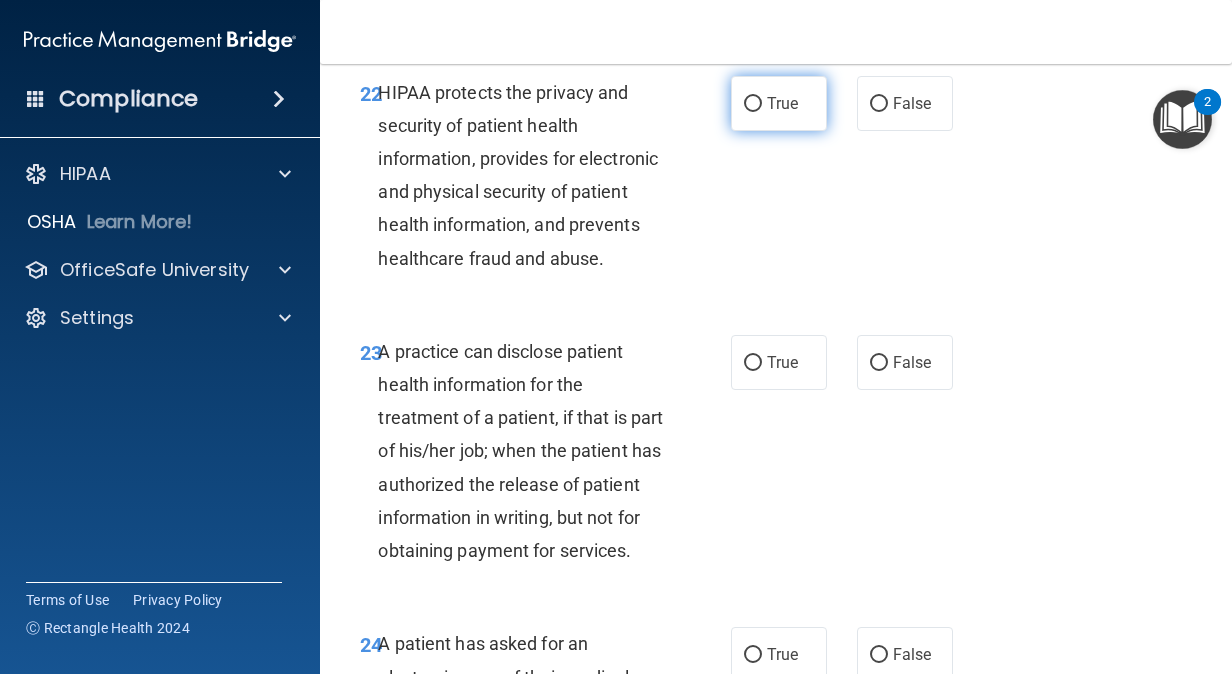 click on "True" at bounding box center [782, 103] 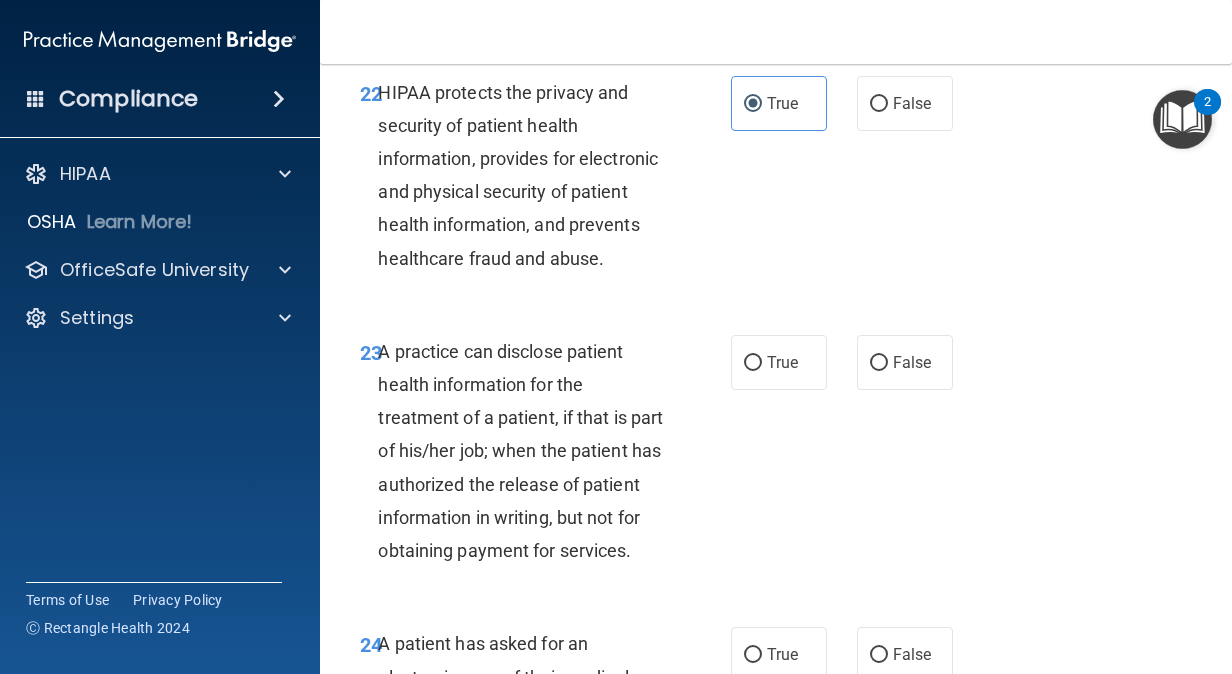 click on "22       HIPAA protects the privacy and security of patient health information, provides for electronic and physical security of patient health information, and prevents healthcare fraud and abuse.                 True           False" at bounding box center (776, 180) 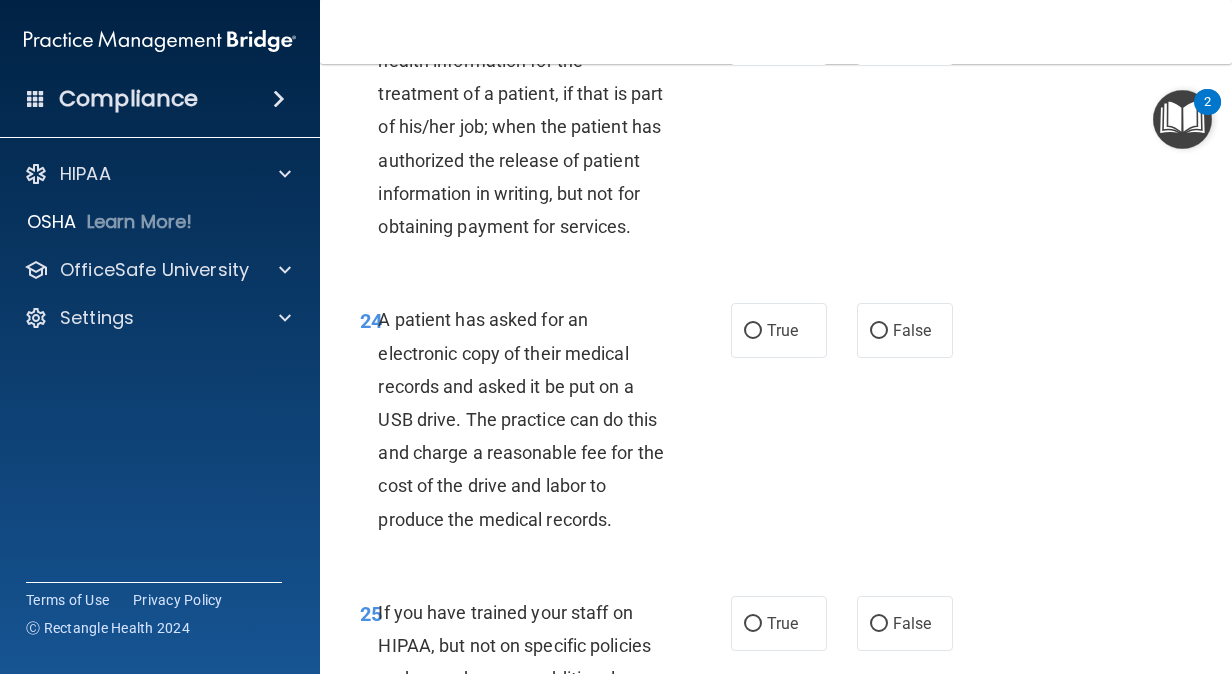 scroll, scrollTop: 4724, scrollLeft: 0, axis: vertical 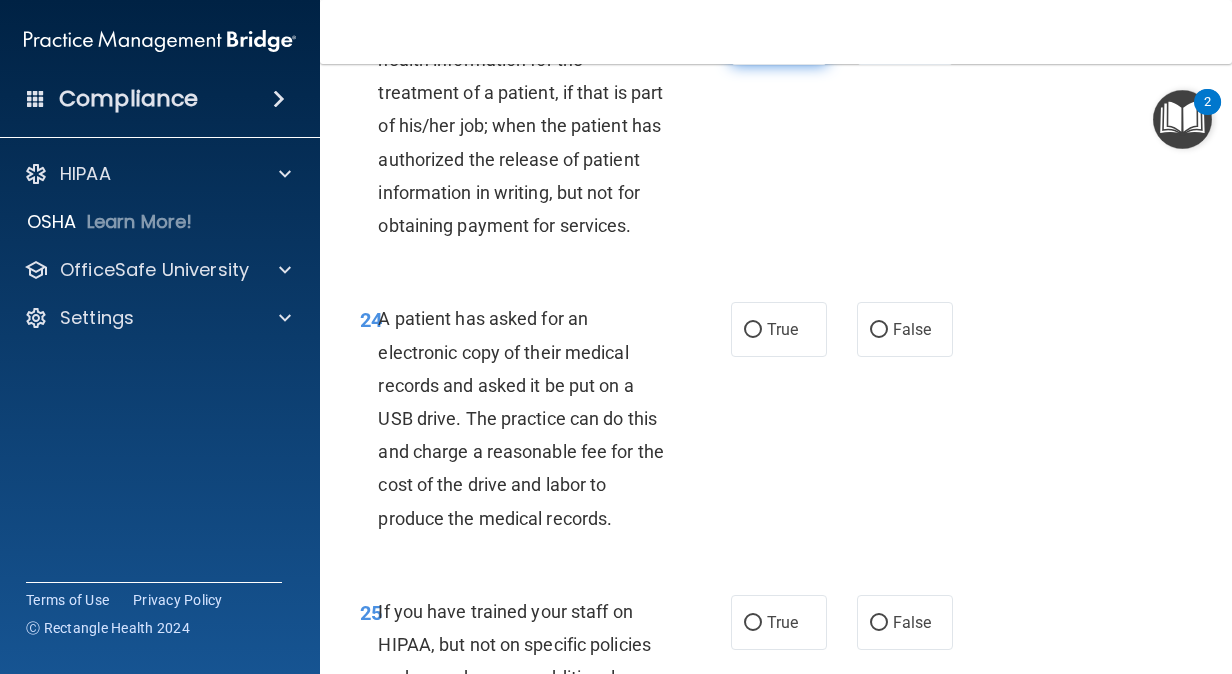 click on "True" at bounding box center [753, 38] 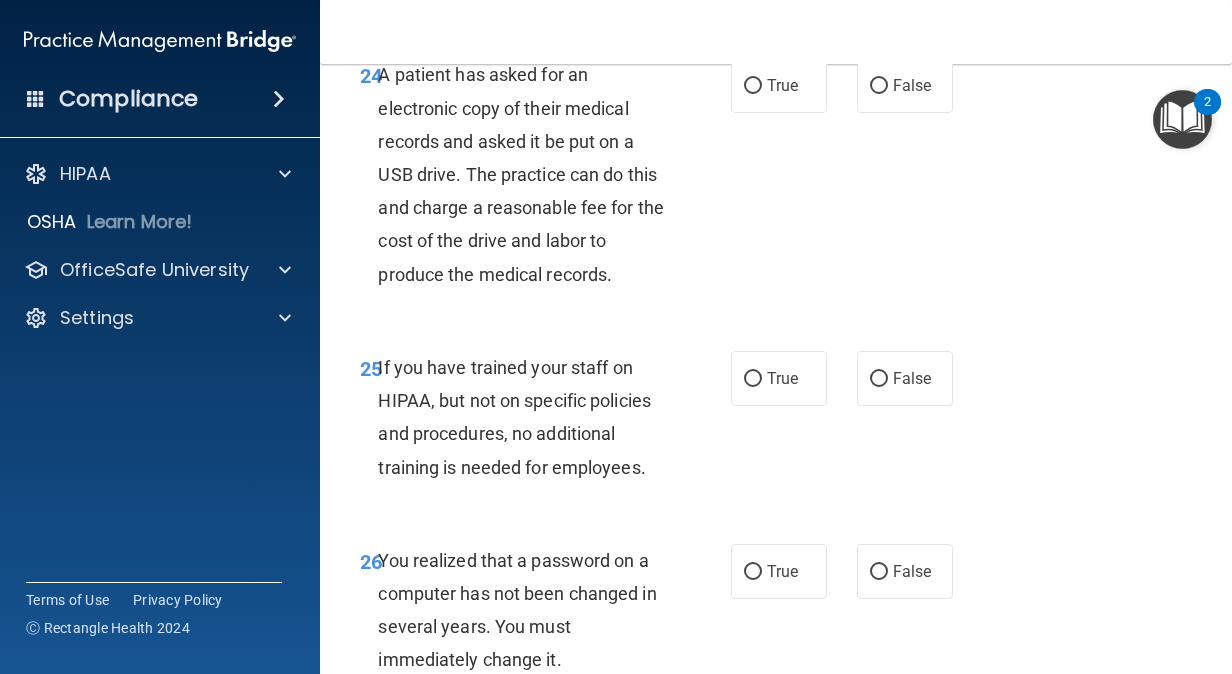 scroll, scrollTop: 5008, scrollLeft: 0, axis: vertical 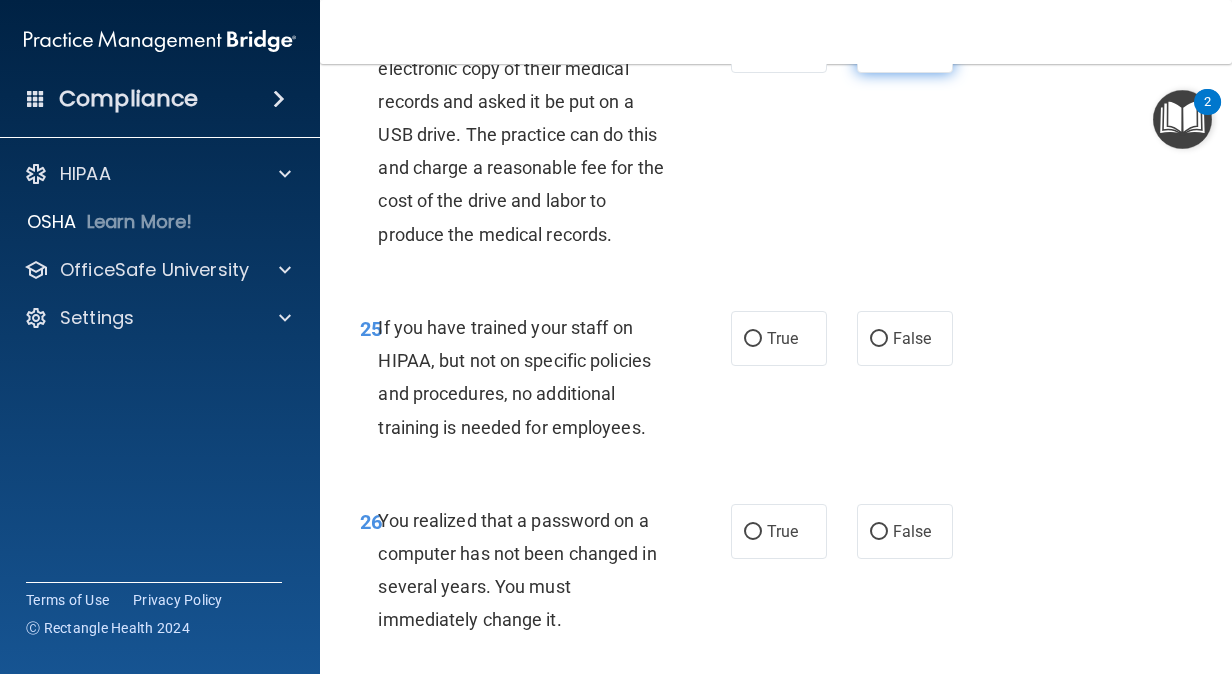 click on "False" at bounding box center [912, 45] 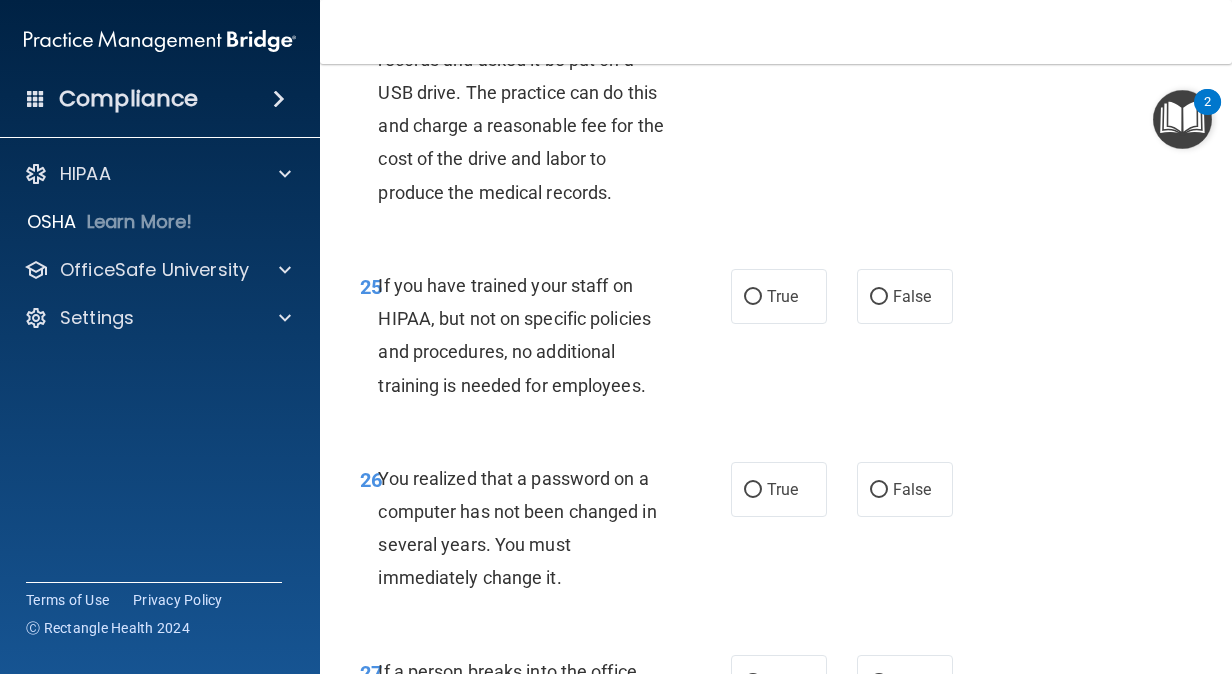 scroll, scrollTop: 5049, scrollLeft: 0, axis: vertical 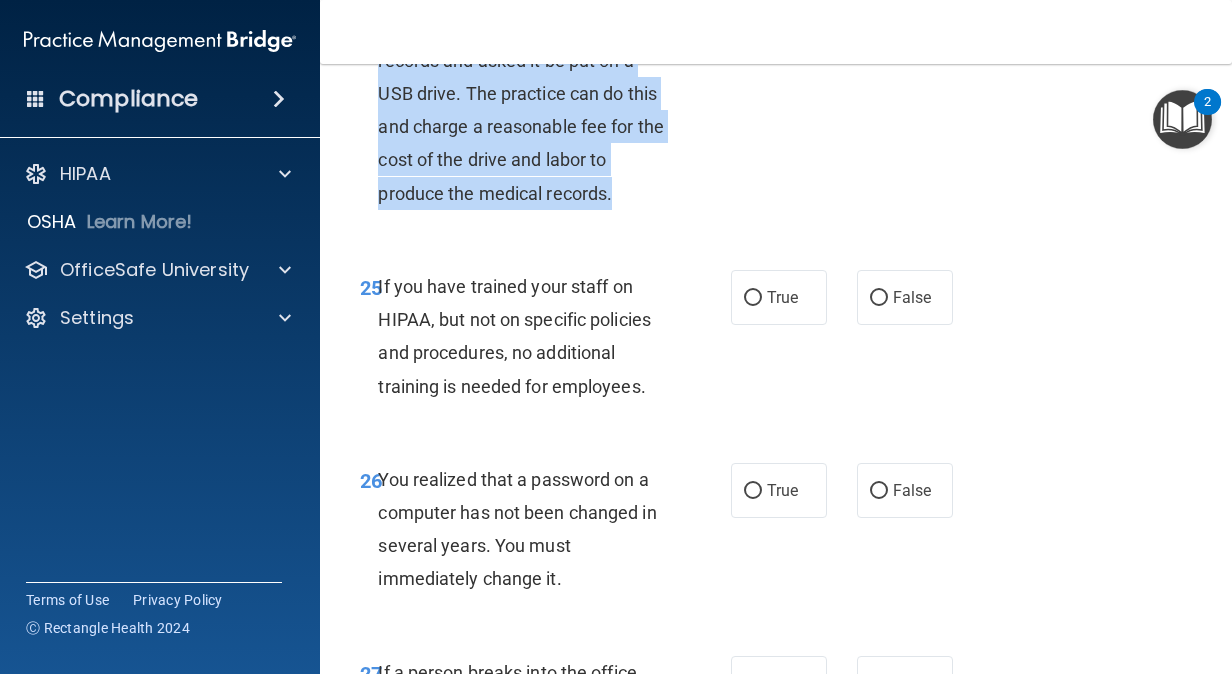 copy on "A patient has asked for an electronic copy of their medical records and asked it be put on a USB drive.  The practice can do this and charge a reasonable fee for the cost of the drive and labor to produce the medical records." 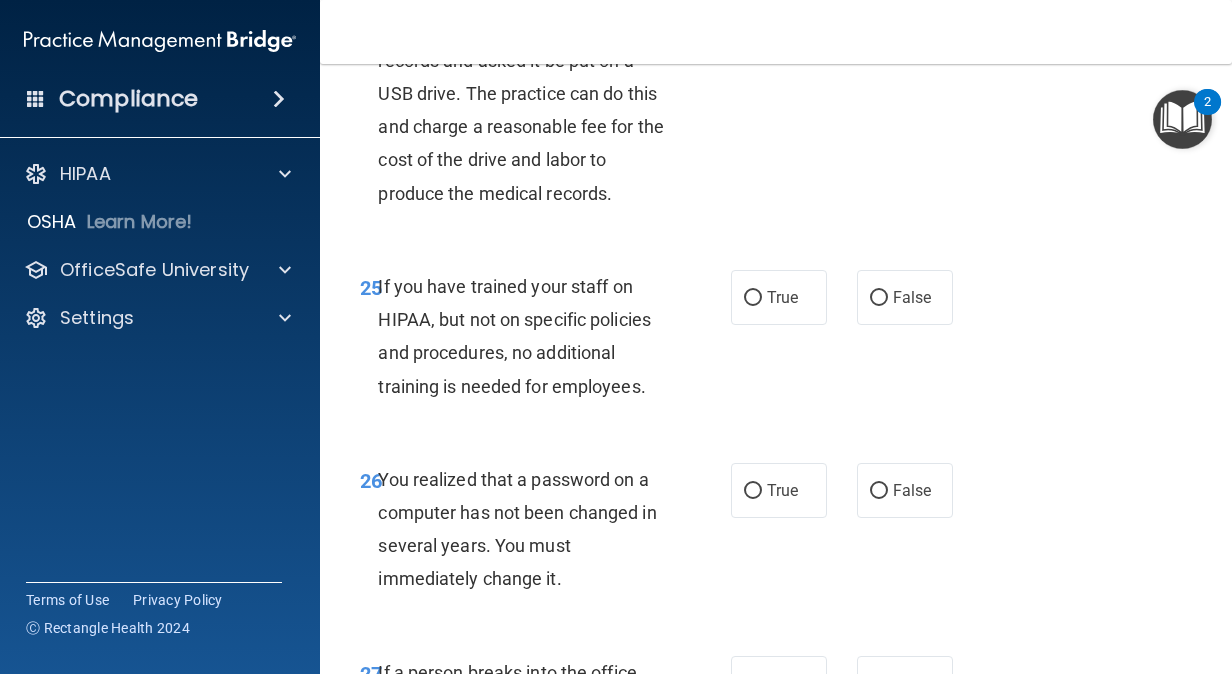 click on "24       A patient has asked for an electronic copy of their medical records and asked it be put on a USB drive.  The practice can do this and charge a reasonable fee for the cost of the drive and labor to produce the medical records.                 True           False" at bounding box center (776, 98) 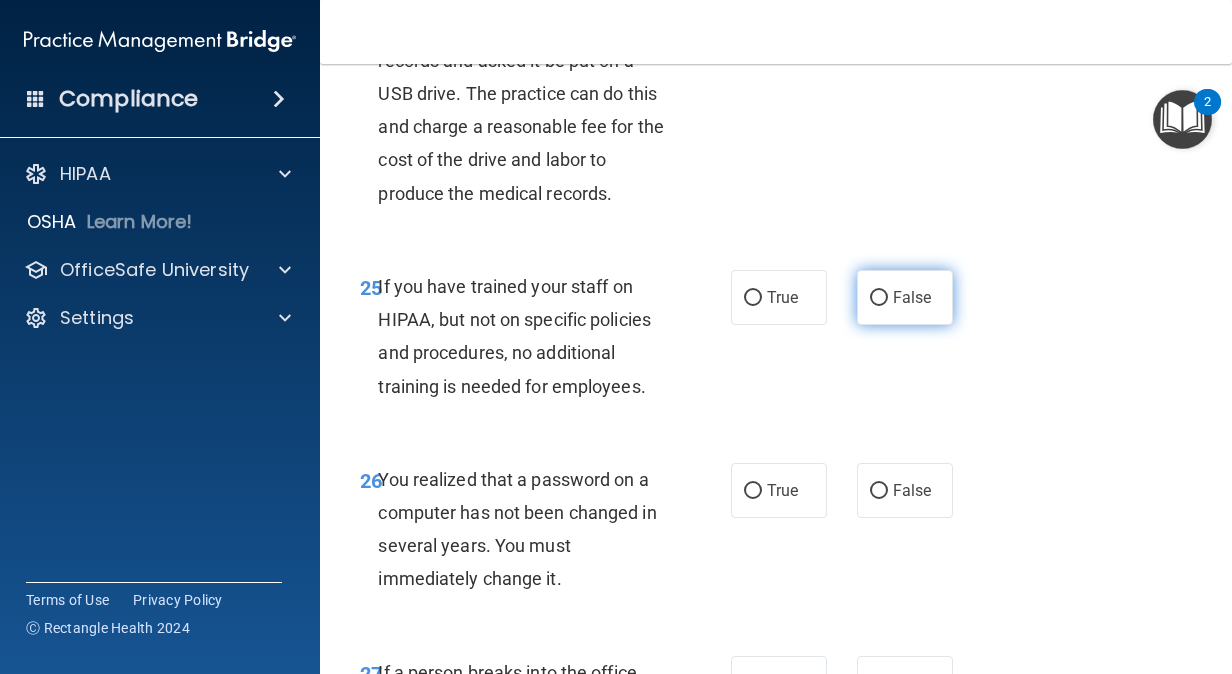 click on "False" at bounding box center [879, 298] 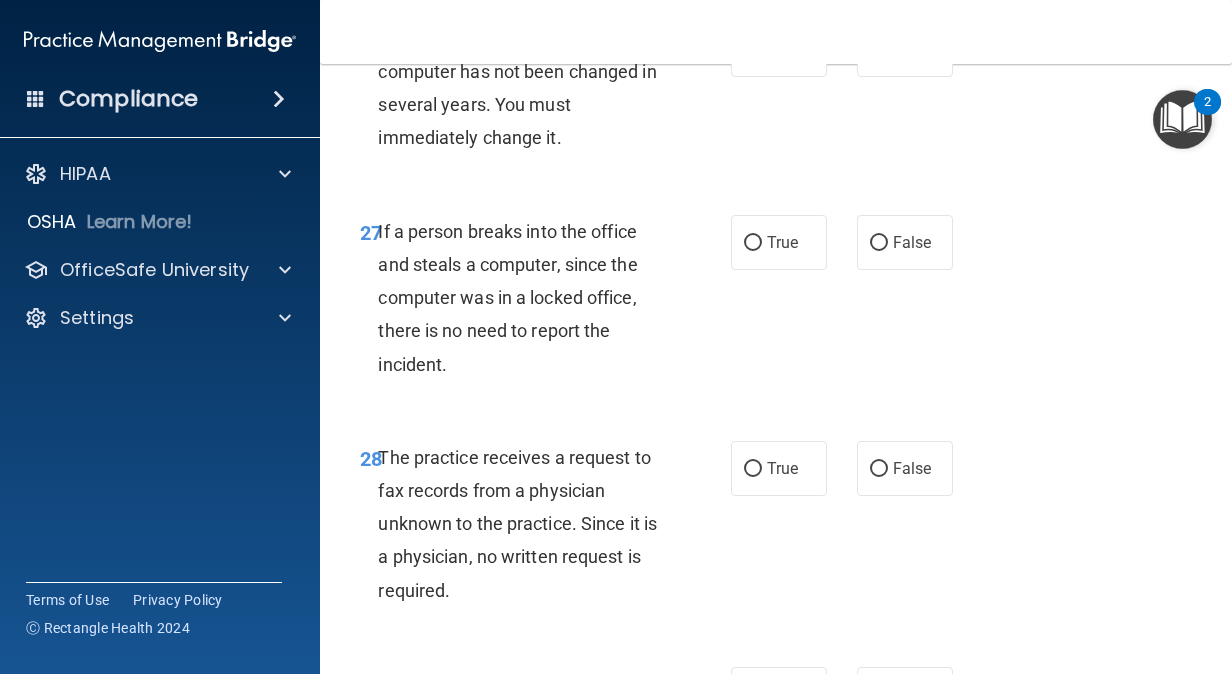 scroll, scrollTop: 5488, scrollLeft: 0, axis: vertical 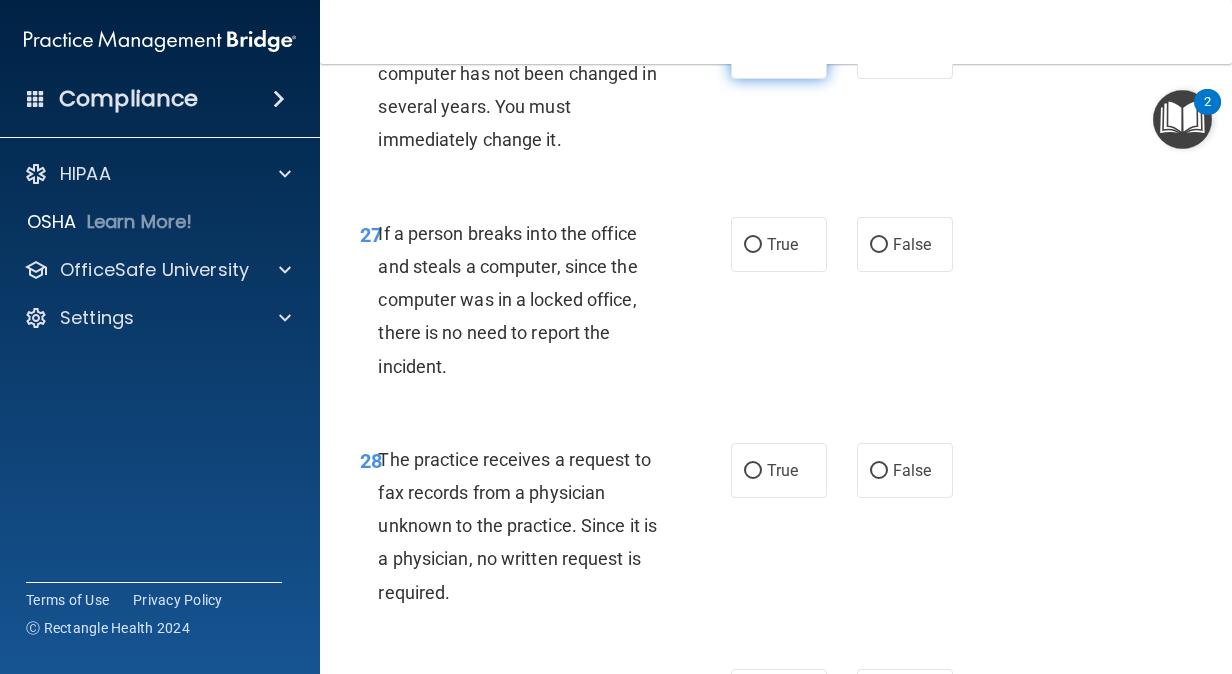 click on "True" at bounding box center (779, 51) 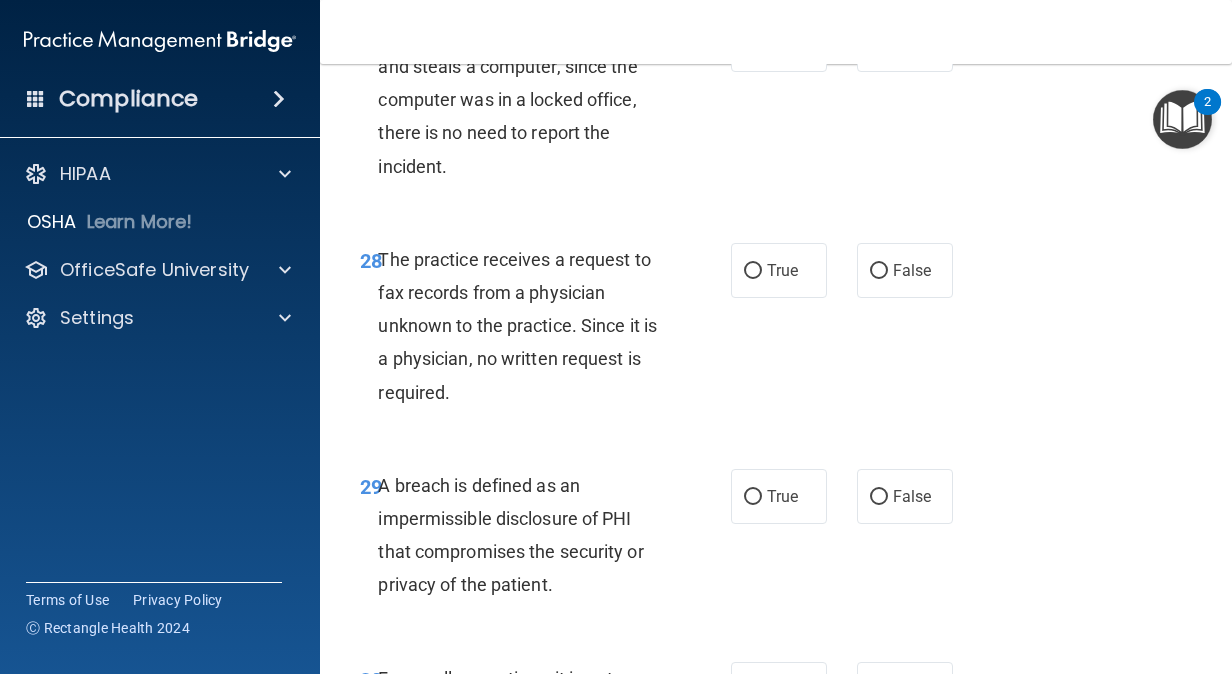 scroll, scrollTop: 5688, scrollLeft: 0, axis: vertical 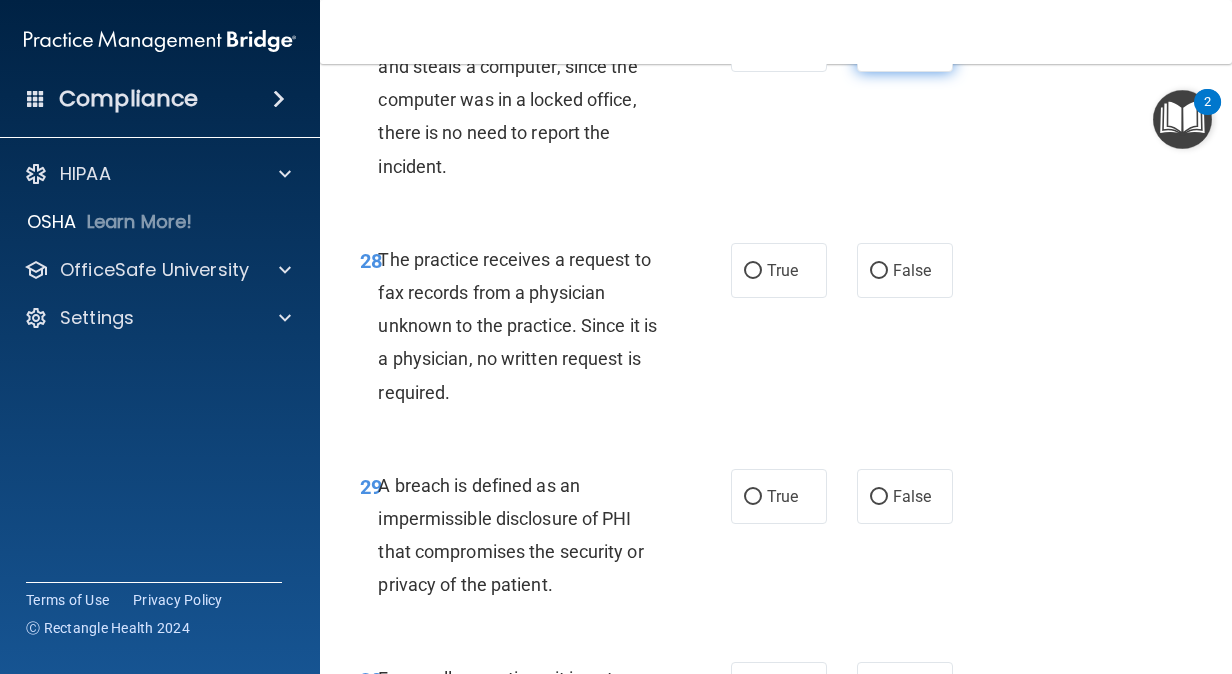 click on "False" at bounding box center (912, 44) 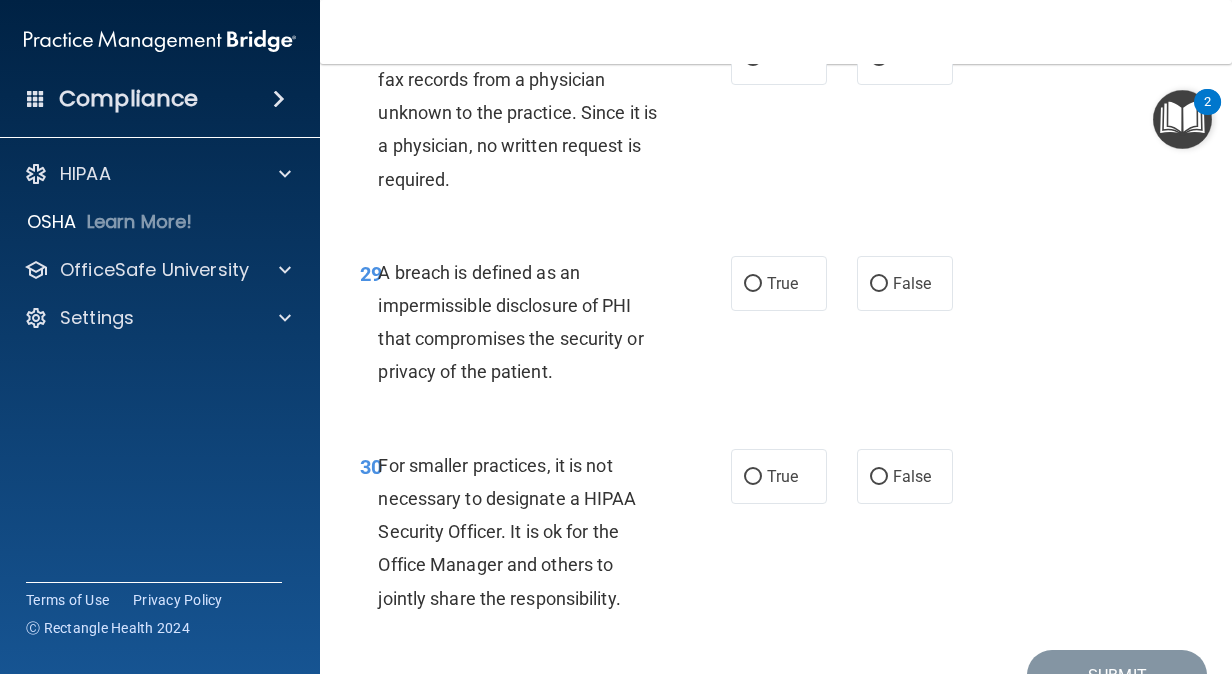 scroll, scrollTop: 5908, scrollLeft: 0, axis: vertical 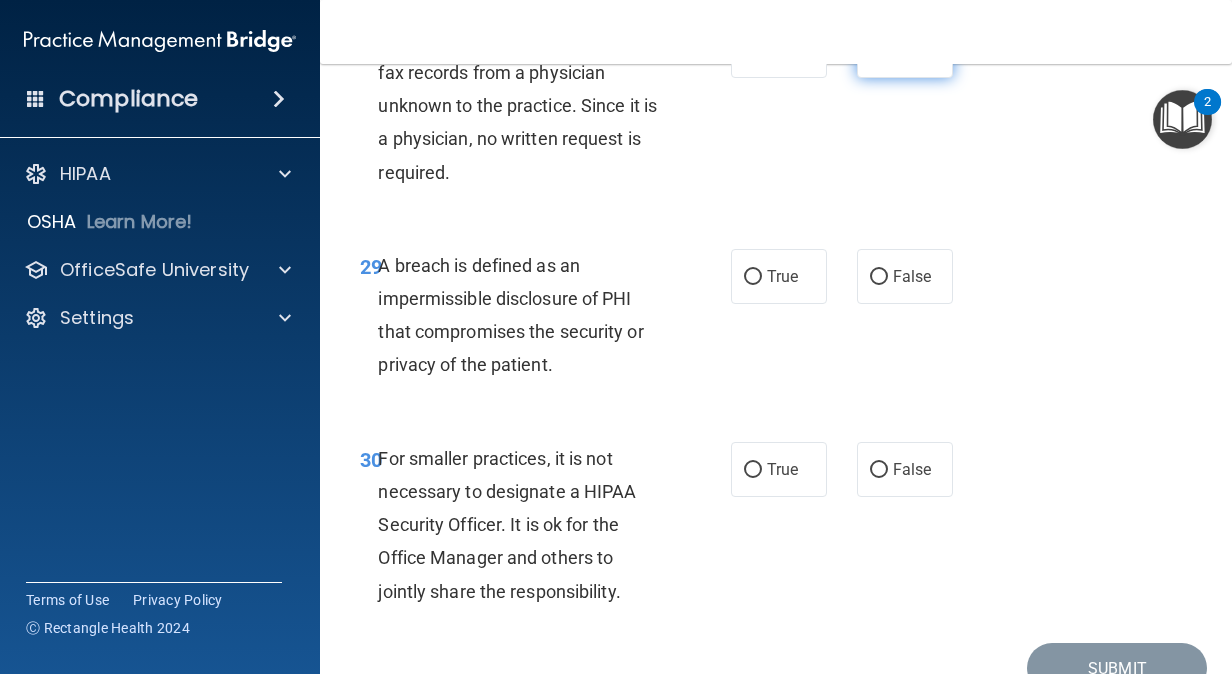 click on "False" at bounding box center [879, 51] 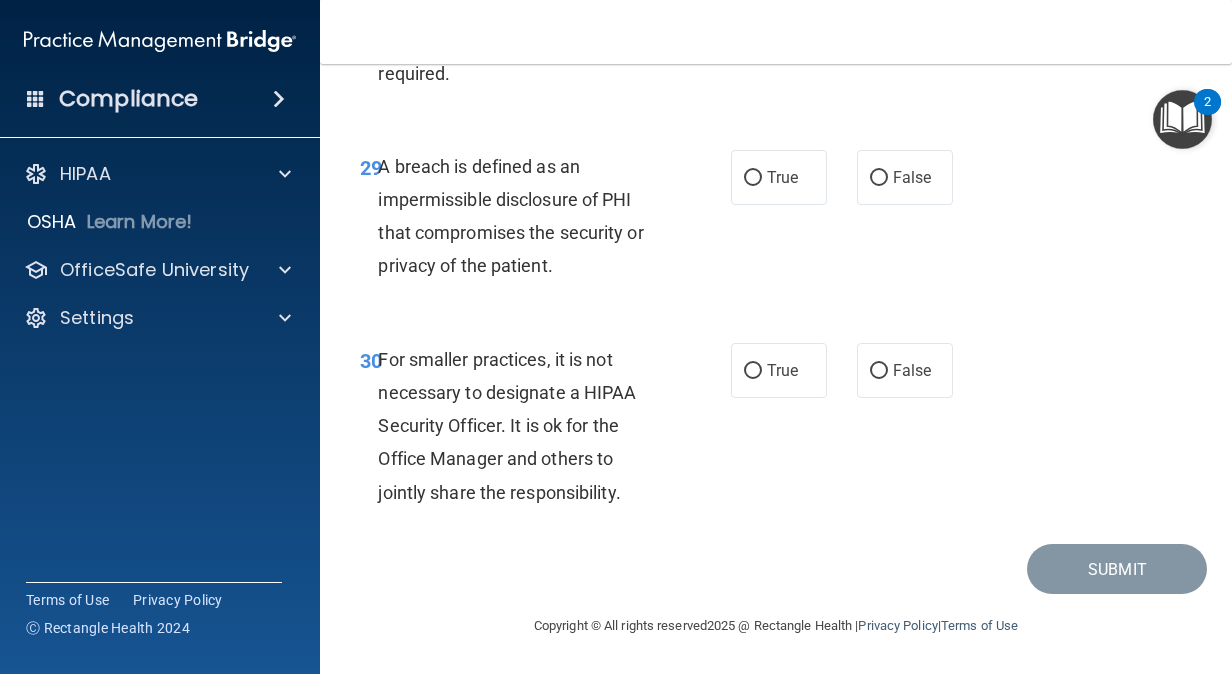 scroll, scrollTop: 6106, scrollLeft: 0, axis: vertical 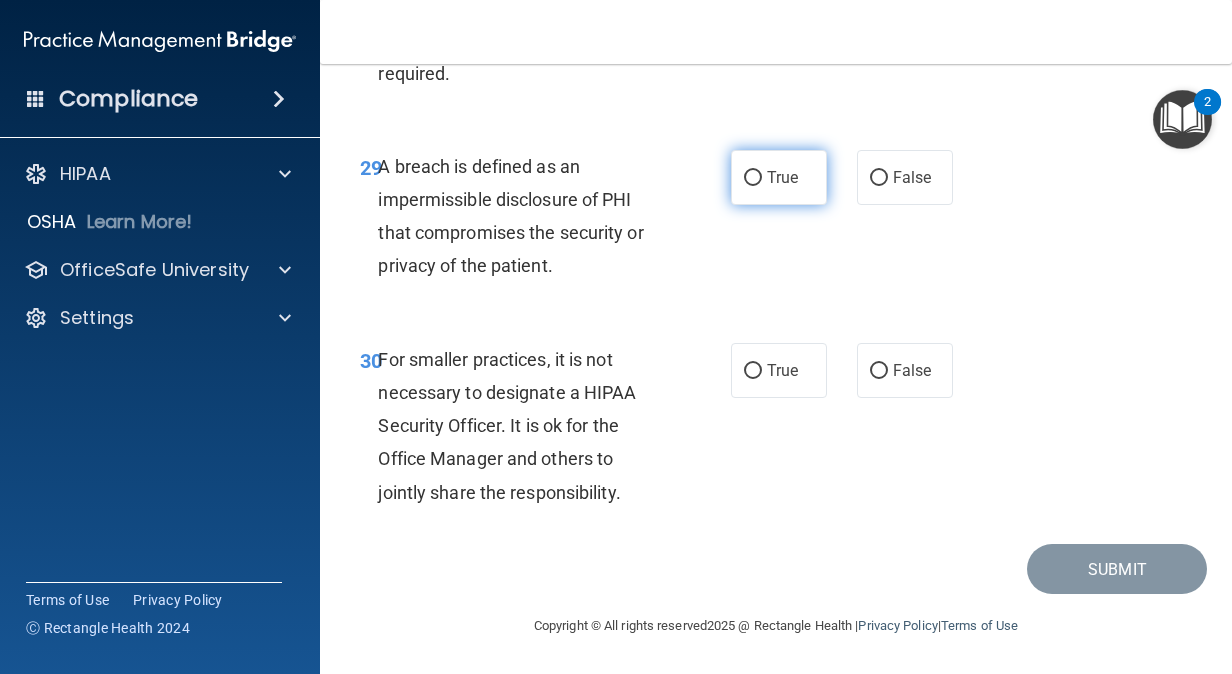 click on "True" at bounding box center (753, 178) 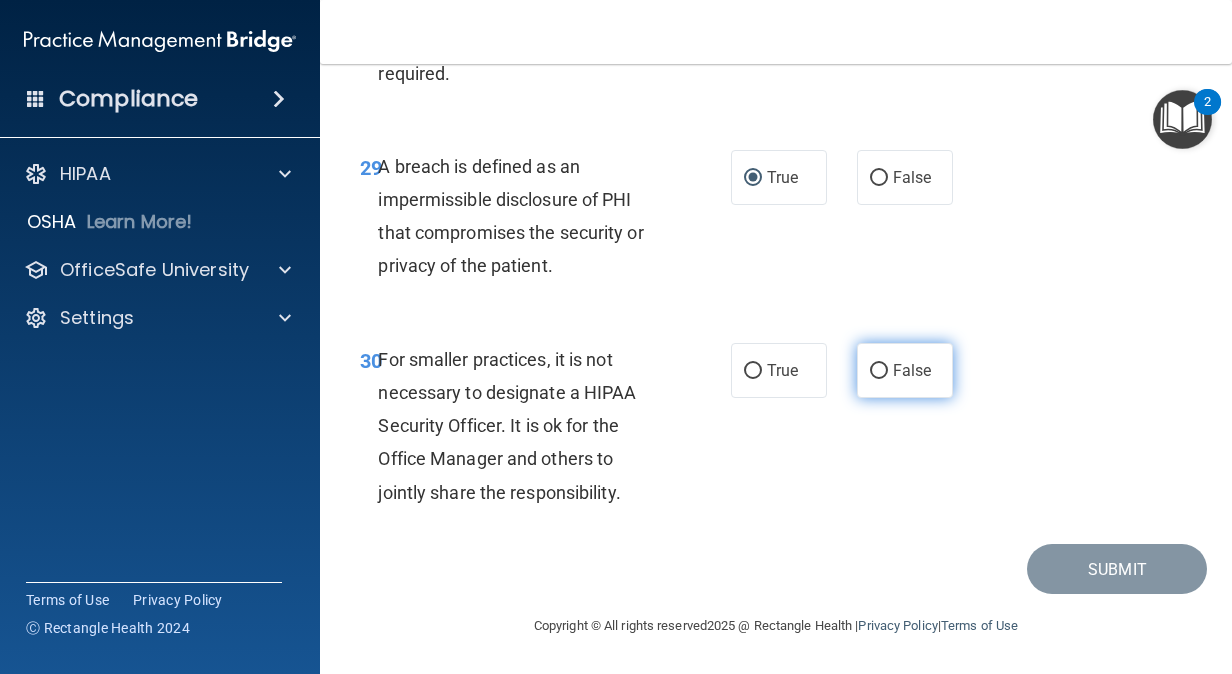 click on "False" at bounding box center (905, 370) 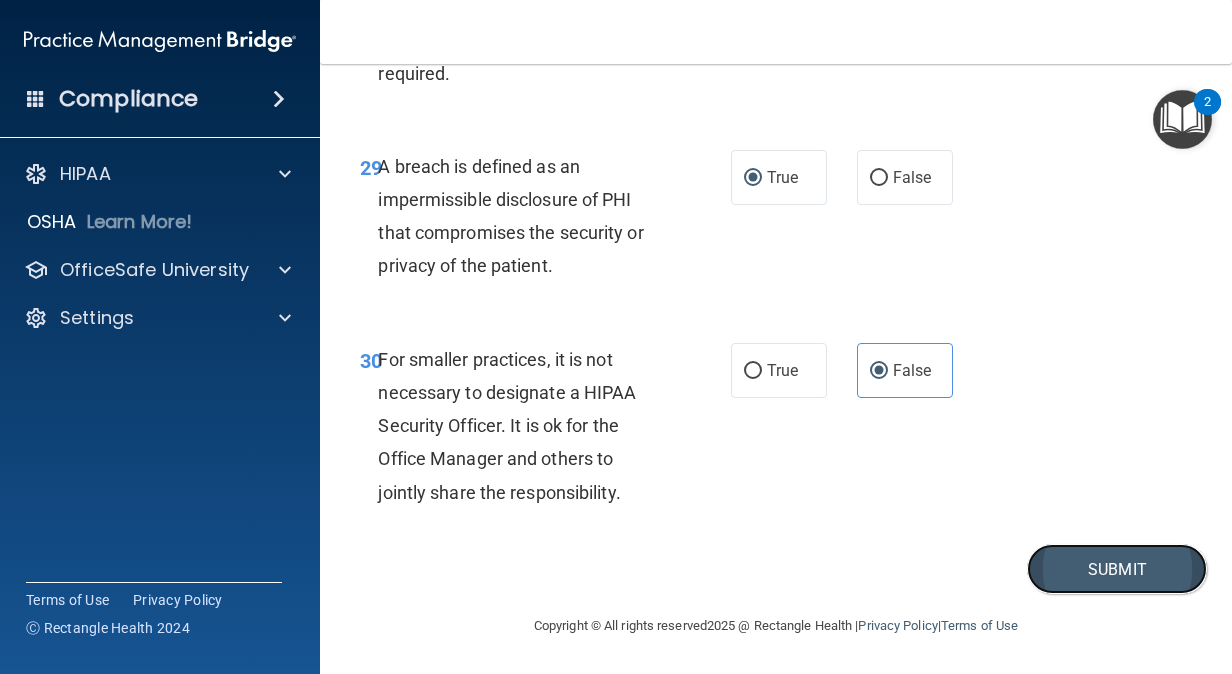 click on "Submit" at bounding box center (1117, 569) 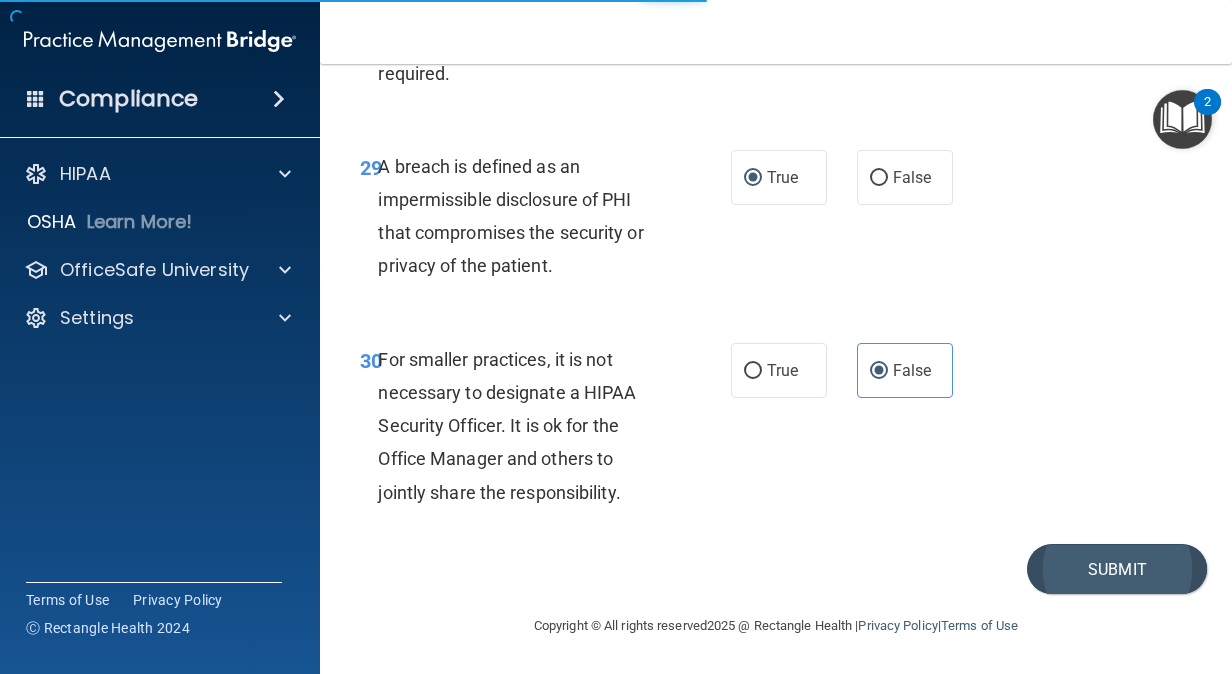 scroll, scrollTop: 0, scrollLeft: 0, axis: both 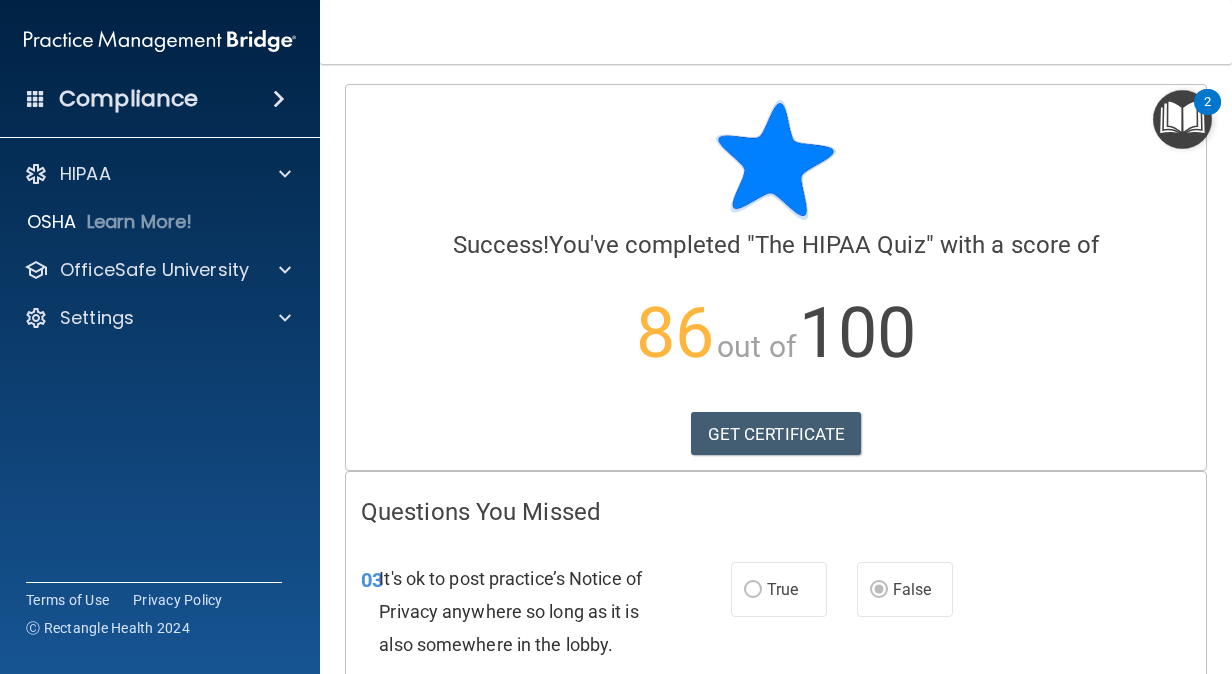 click on "Compliance" at bounding box center (128, 99) 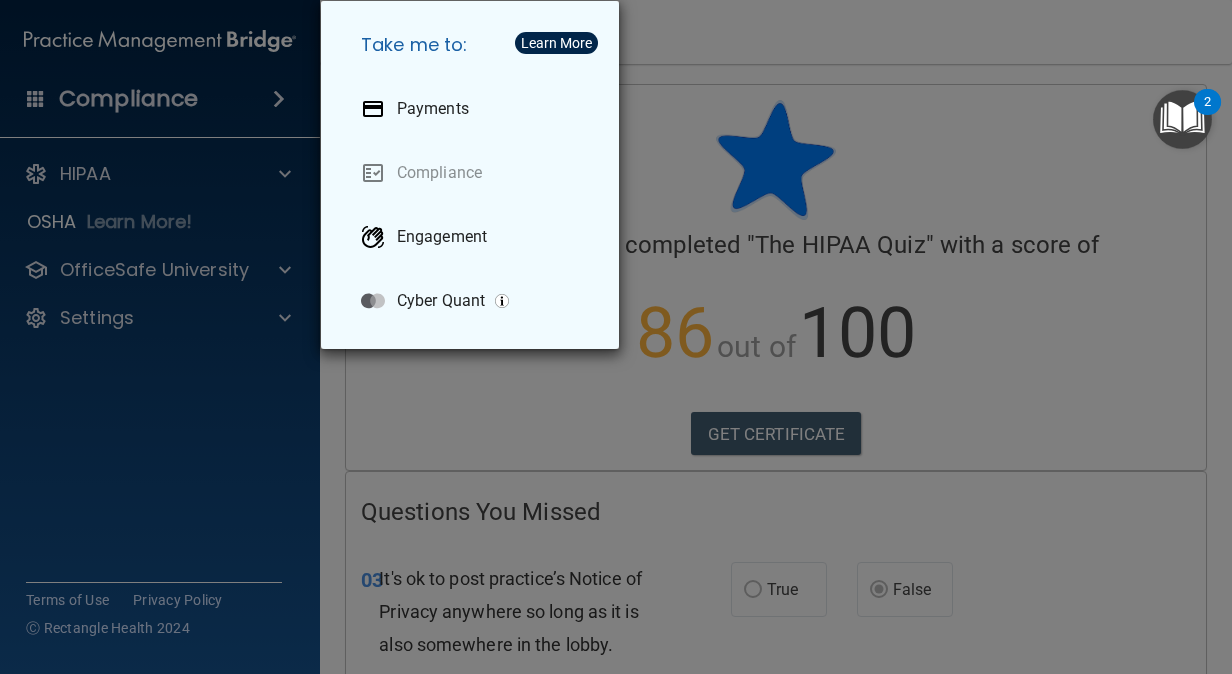 click on "Take me to:             Payments                   Compliance                     Engagement                     Cyber Quant" at bounding box center (616, 337) 